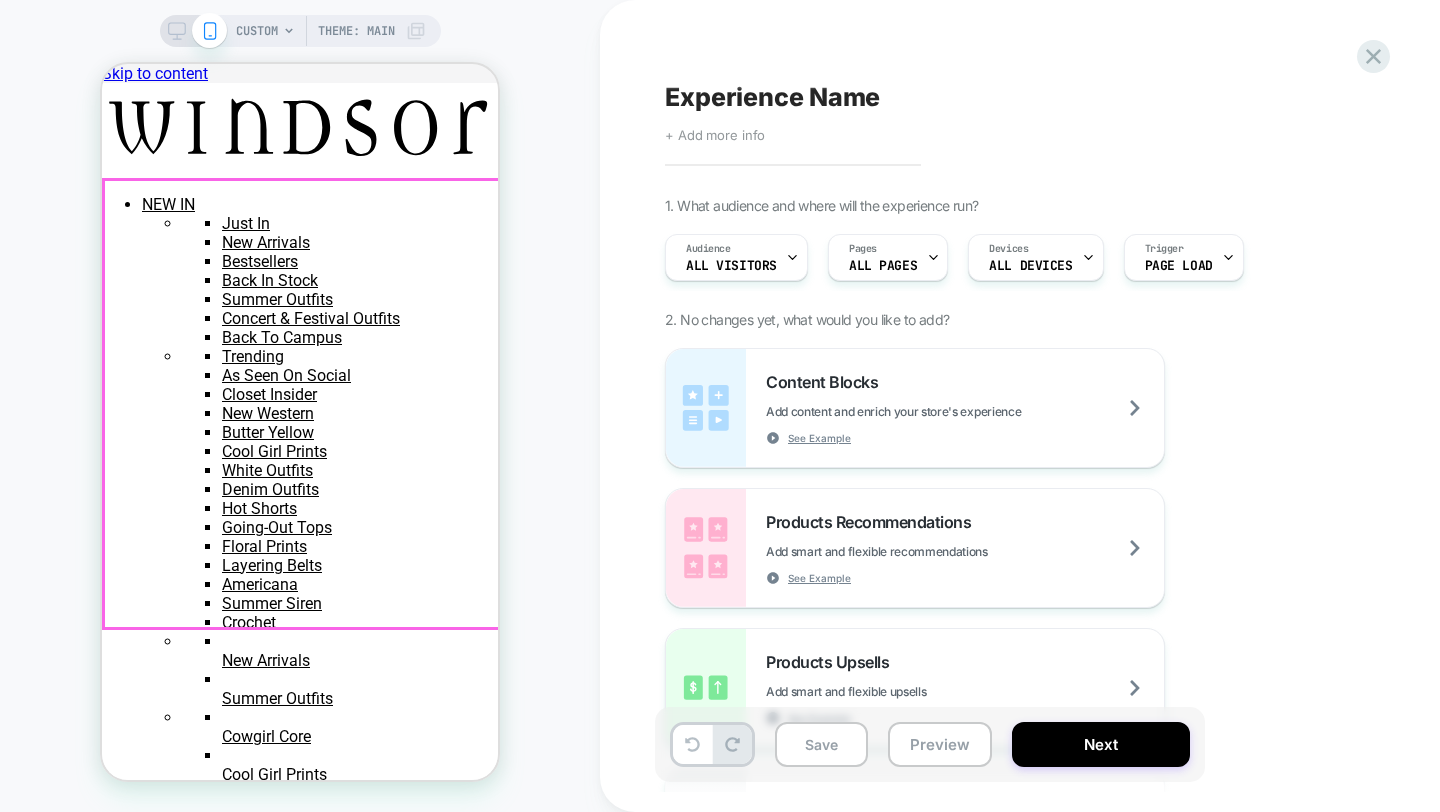 scroll, scrollTop: 0, scrollLeft: 0, axis: both 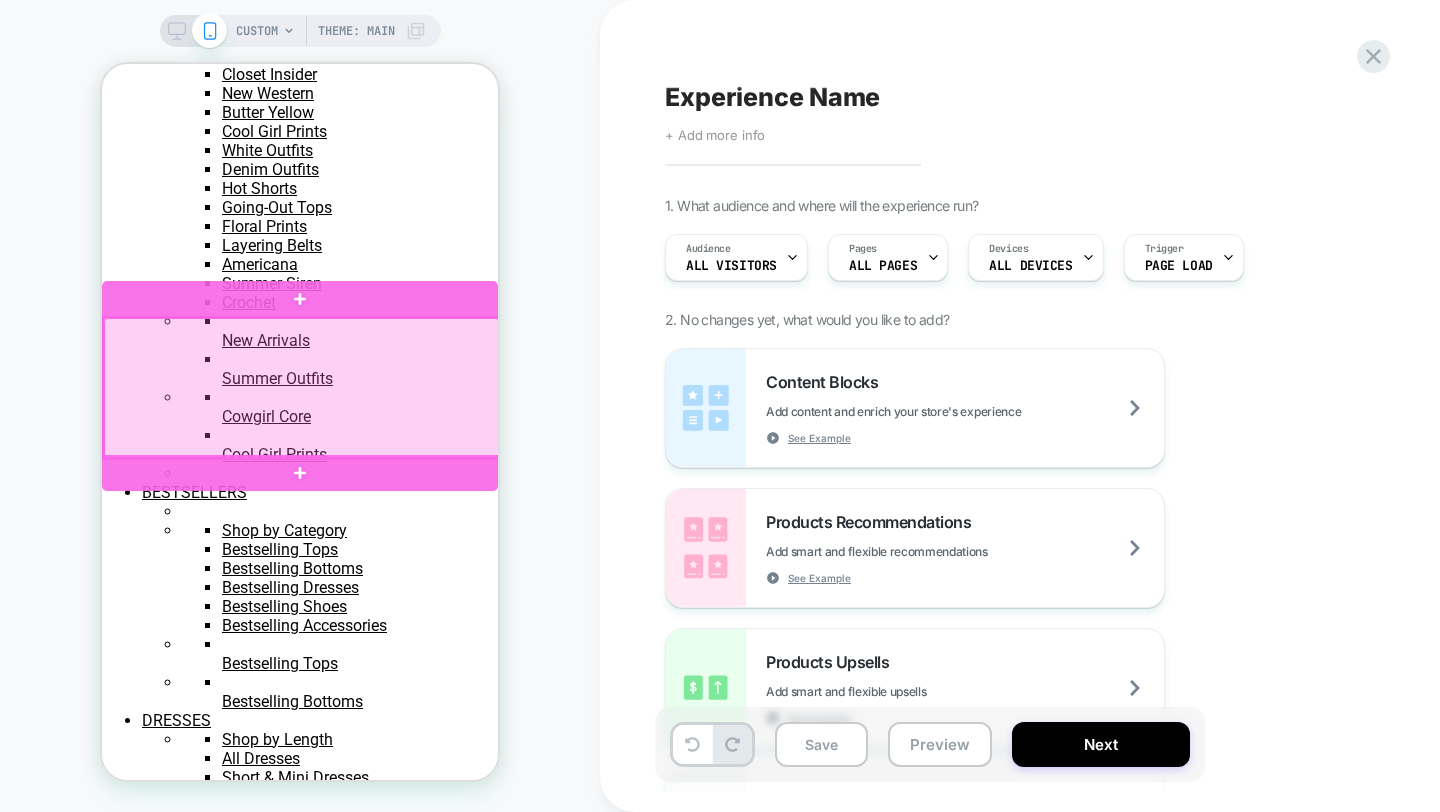 click at bounding box center (302, 388) 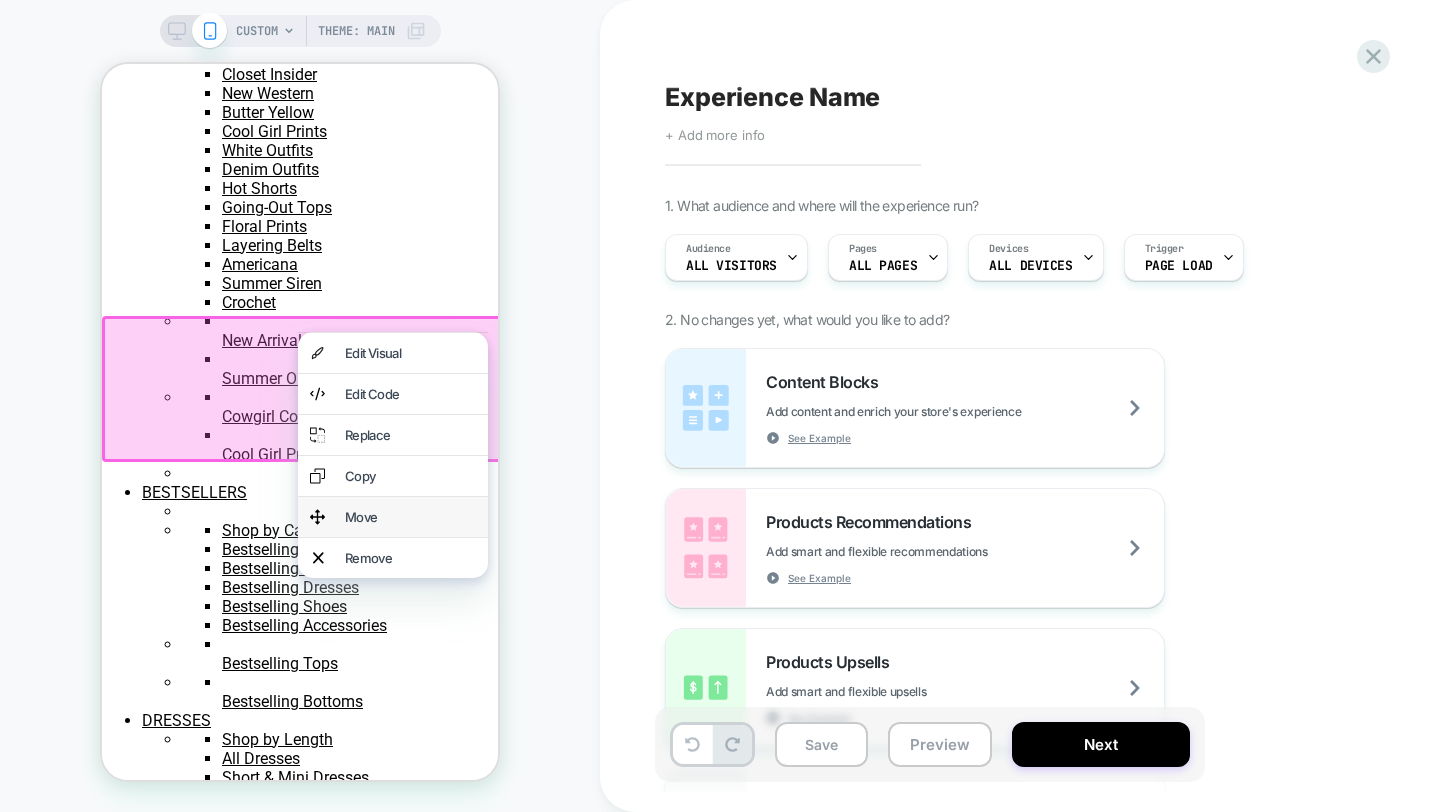 click on "Move" at bounding box center [393, 517] 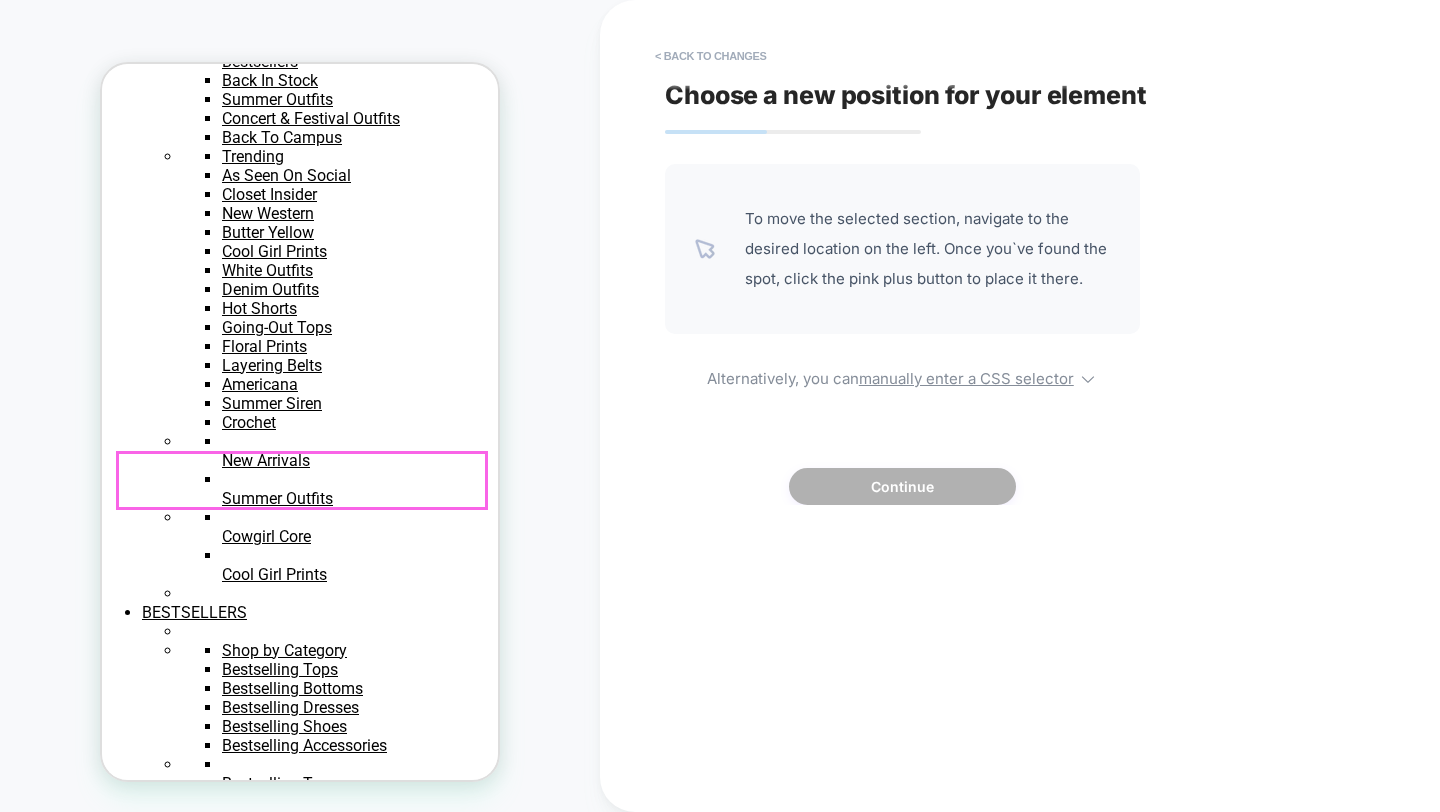scroll, scrollTop: 0, scrollLeft: 0, axis: both 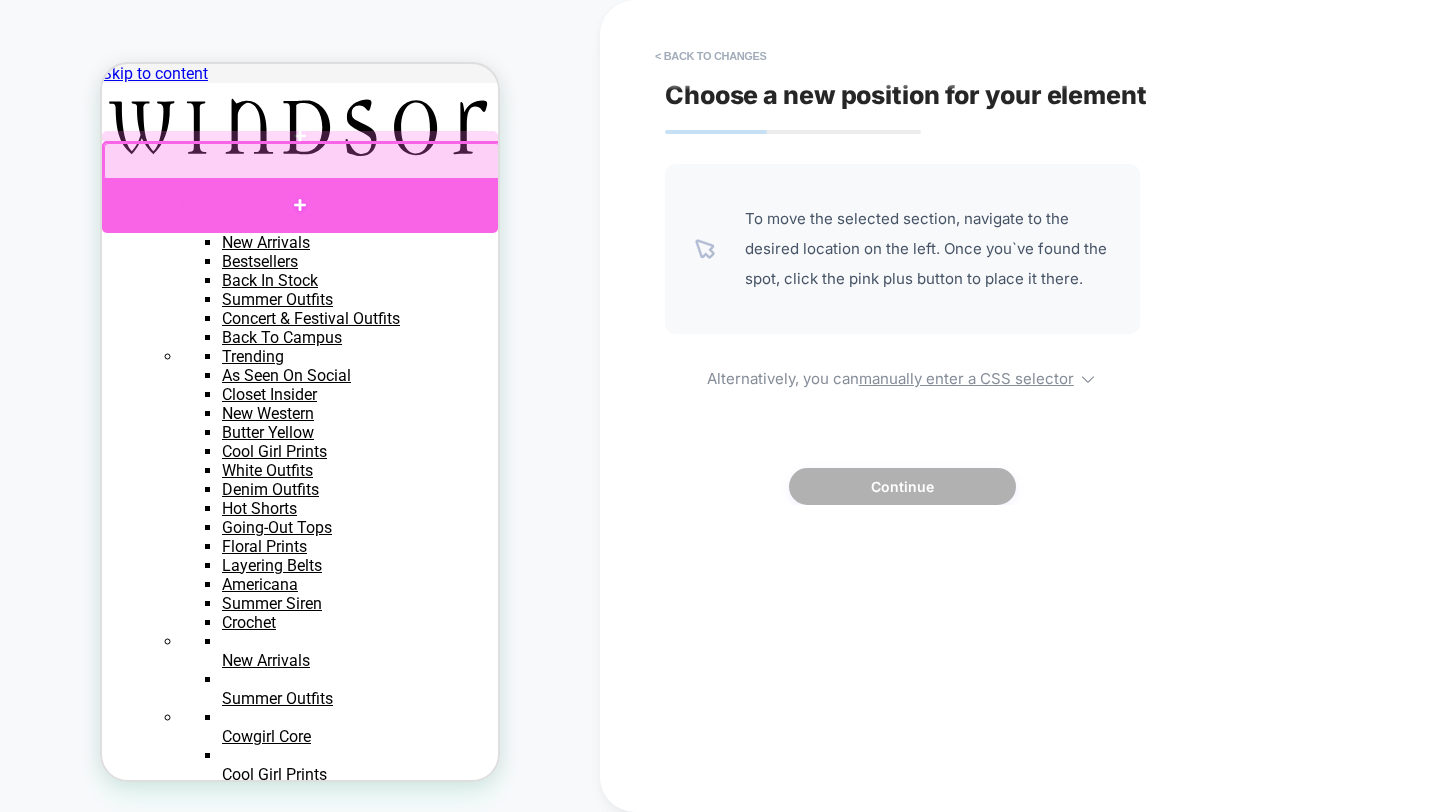click at bounding box center [300, 205] 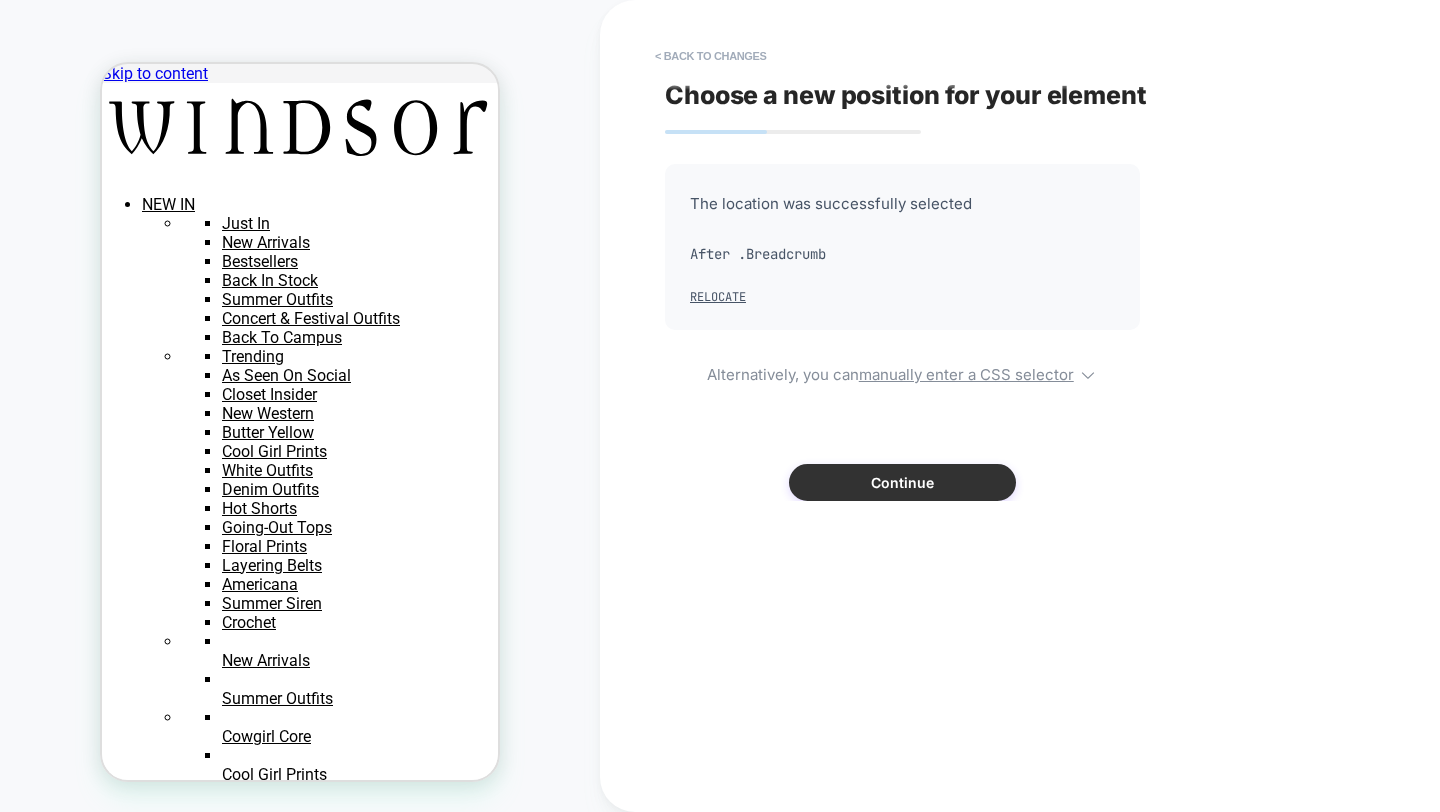 click on "Continue" at bounding box center [902, 482] 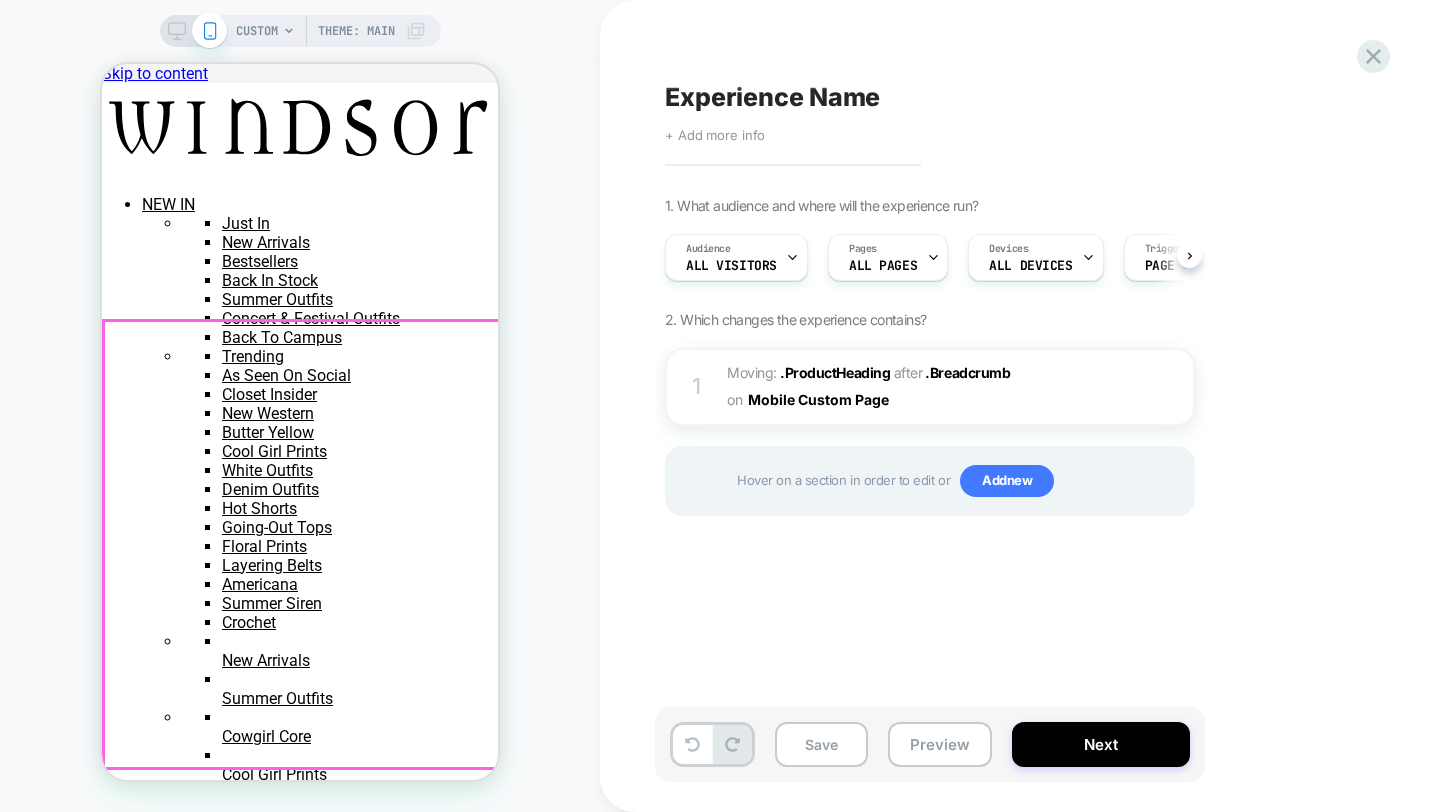 scroll, scrollTop: 180, scrollLeft: 0, axis: vertical 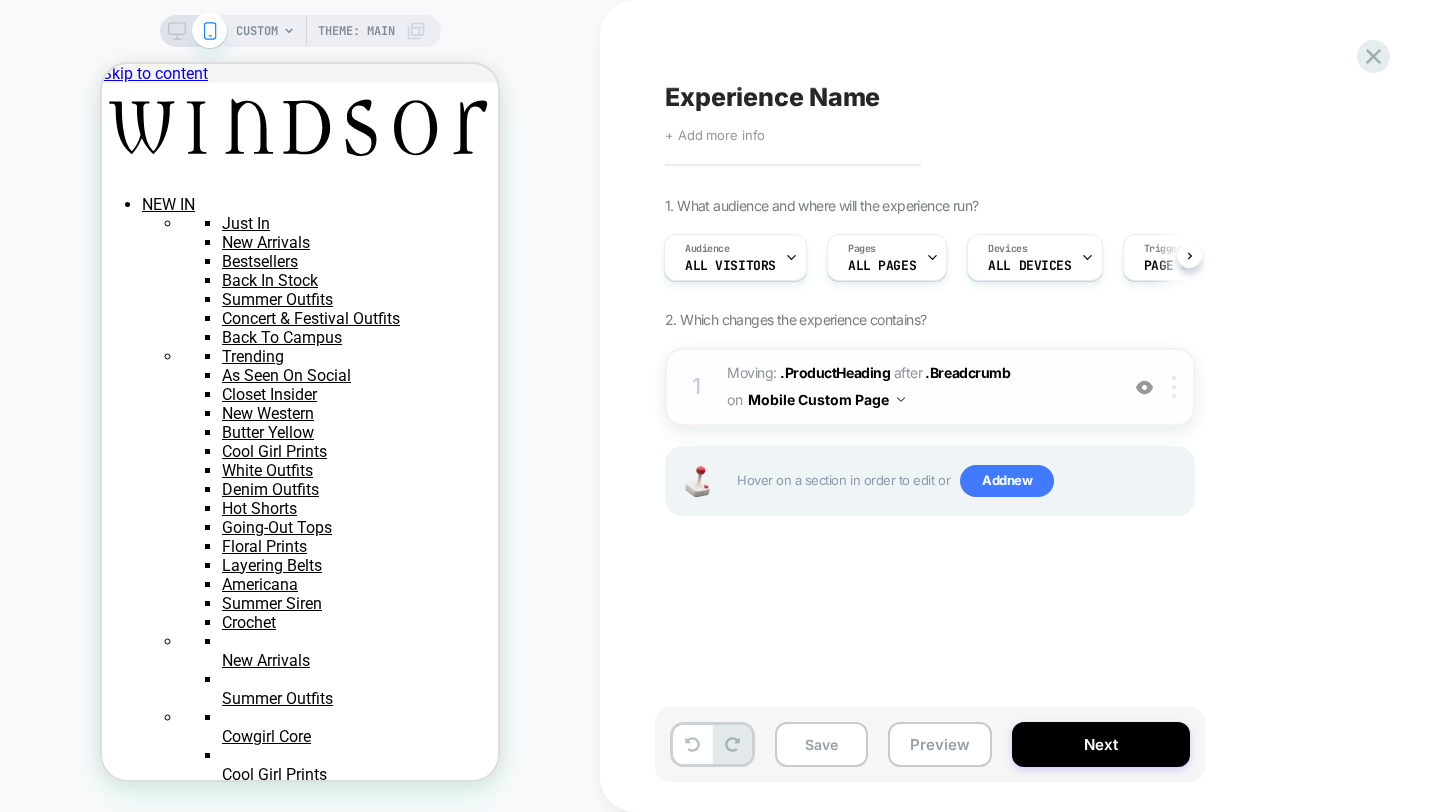 click at bounding box center (1177, 387) 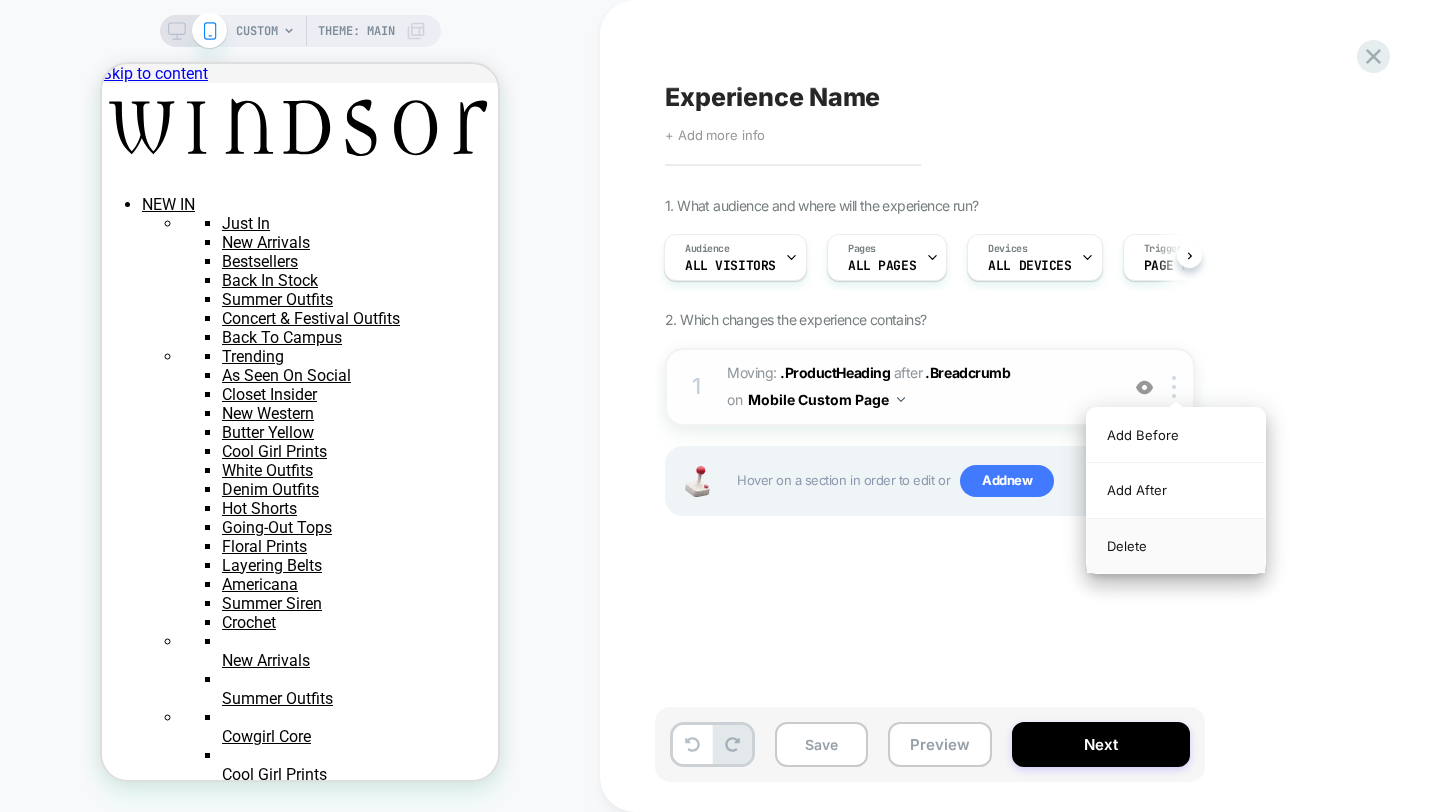 click on "Delete" at bounding box center [1176, 546] 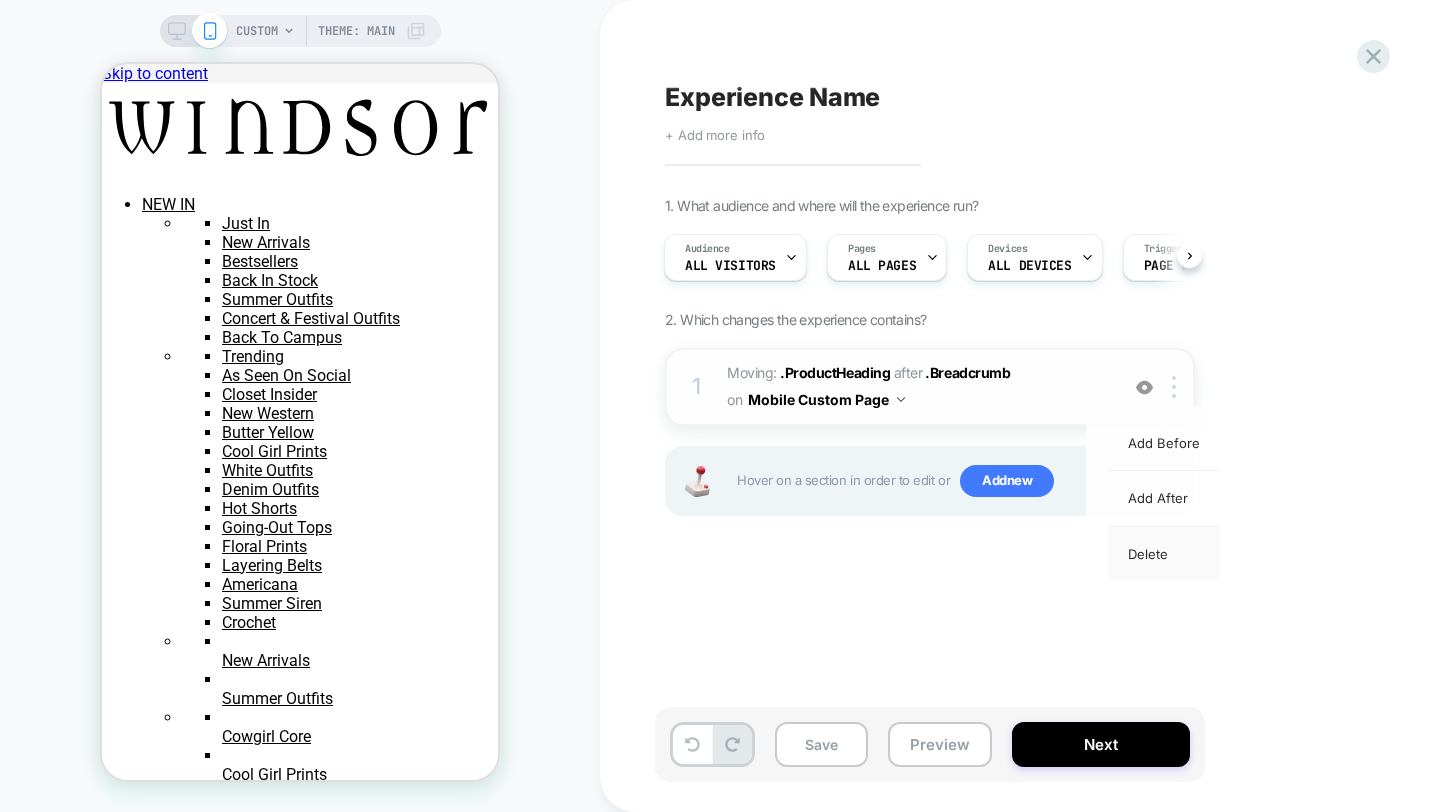 scroll, scrollTop: 0, scrollLeft: 0, axis: both 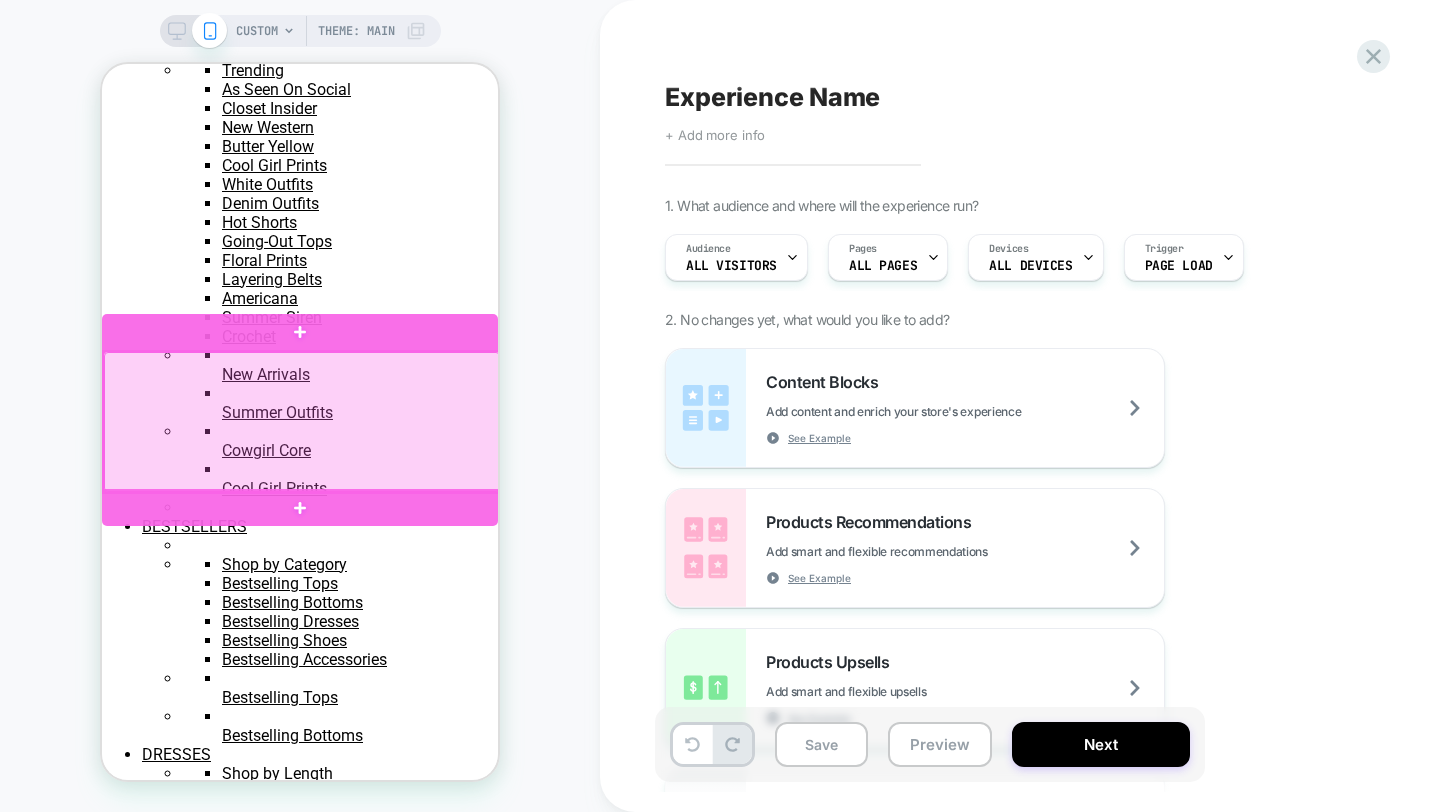 click at bounding box center (302, 422) 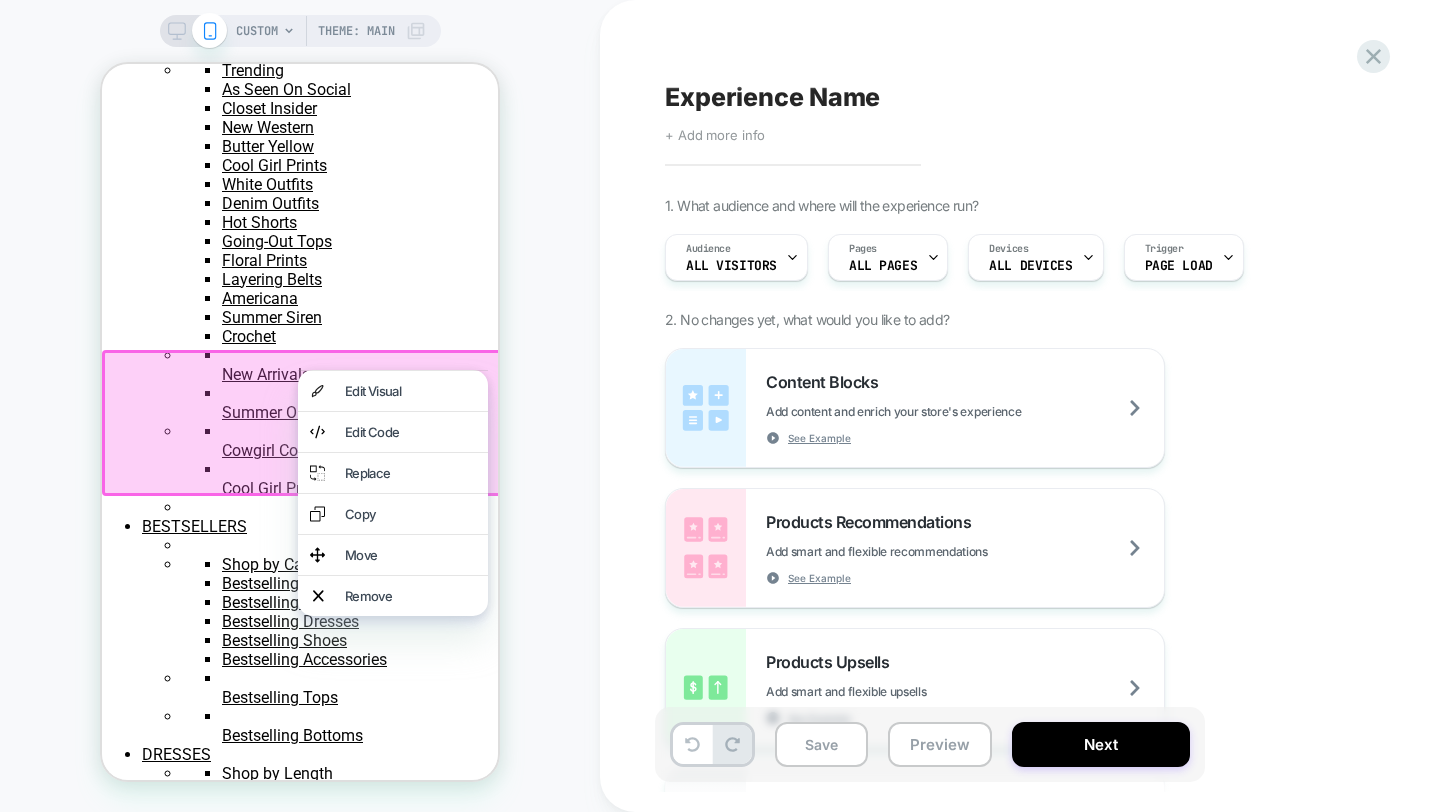 click on "Move" at bounding box center (410, 555) 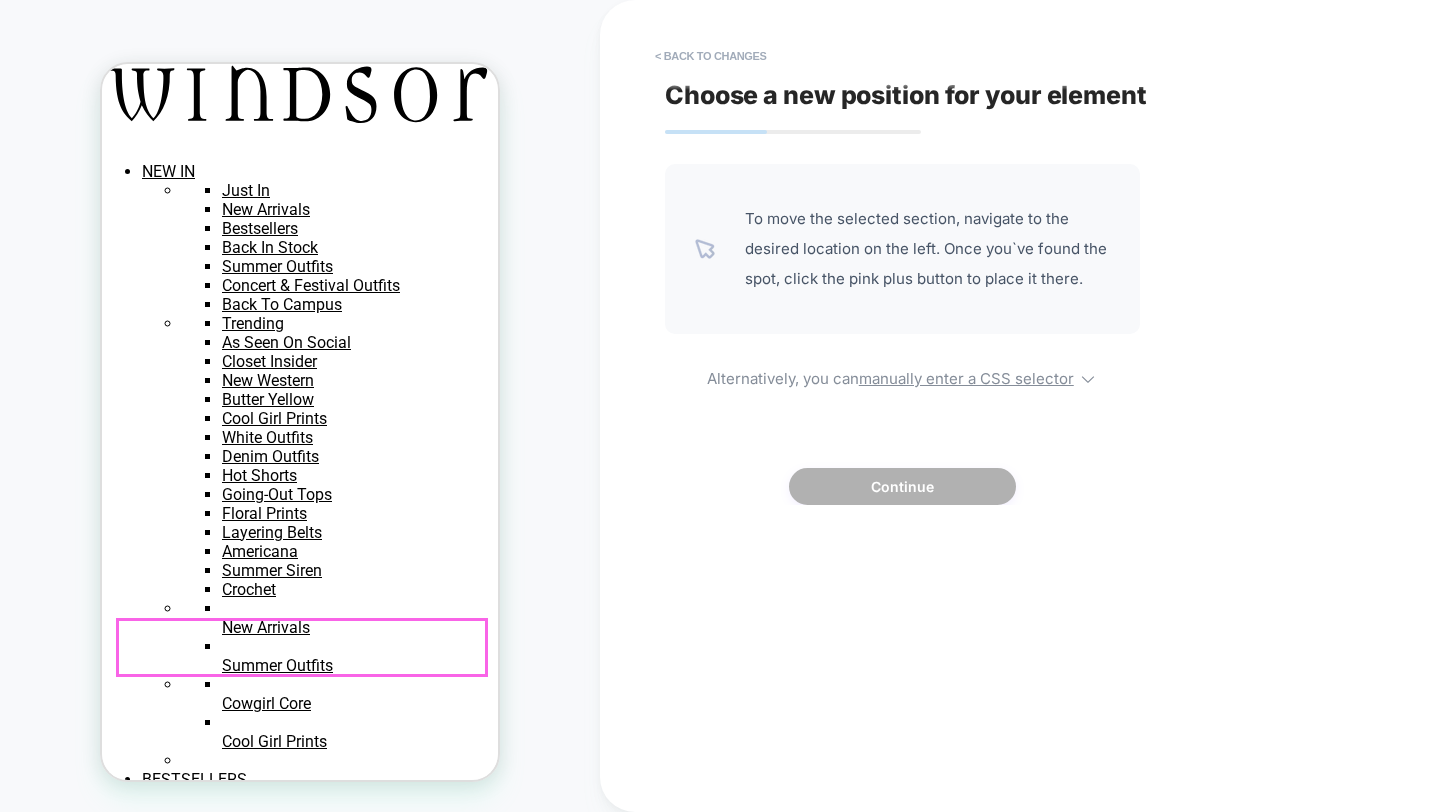 scroll, scrollTop: 0, scrollLeft: 0, axis: both 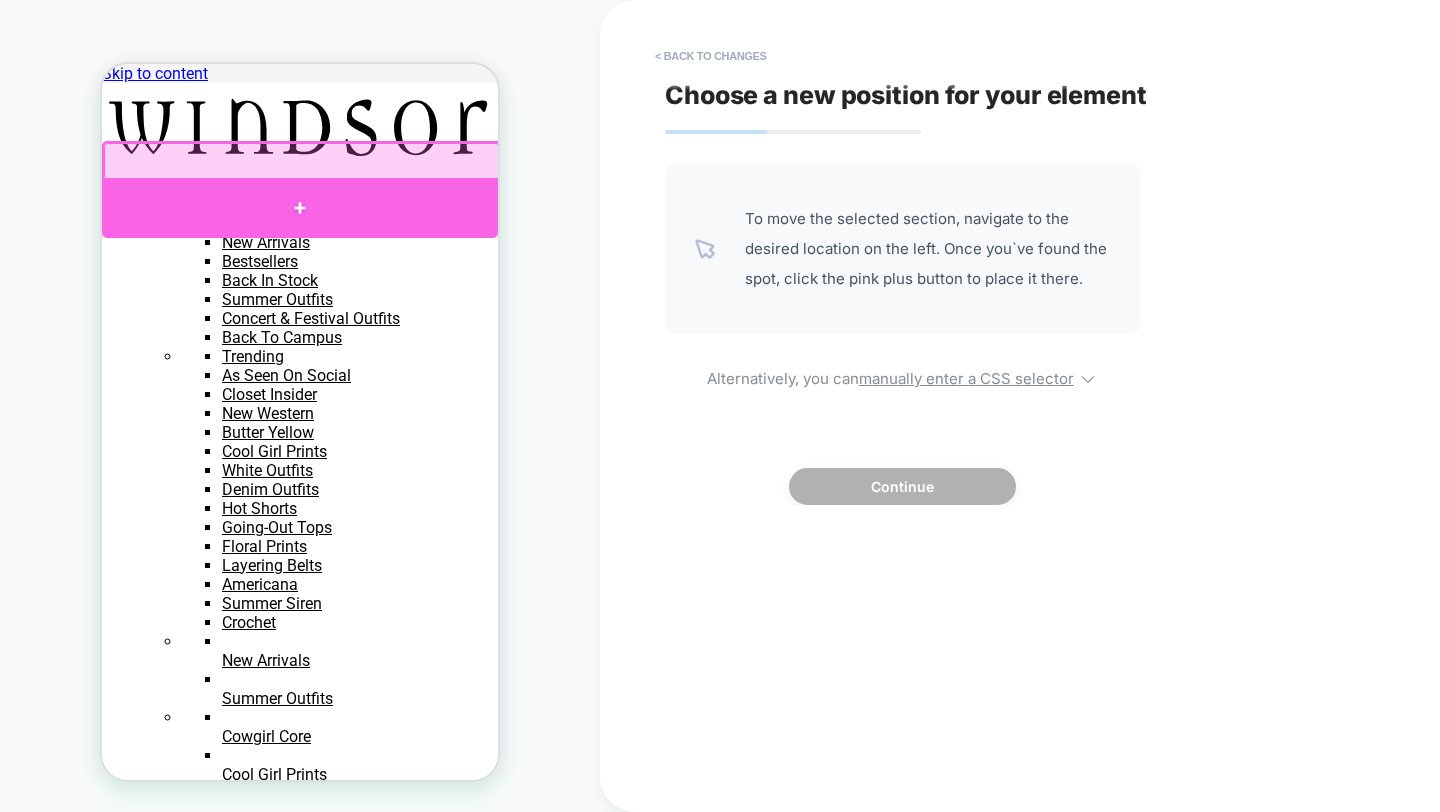 click at bounding box center (300, 208) 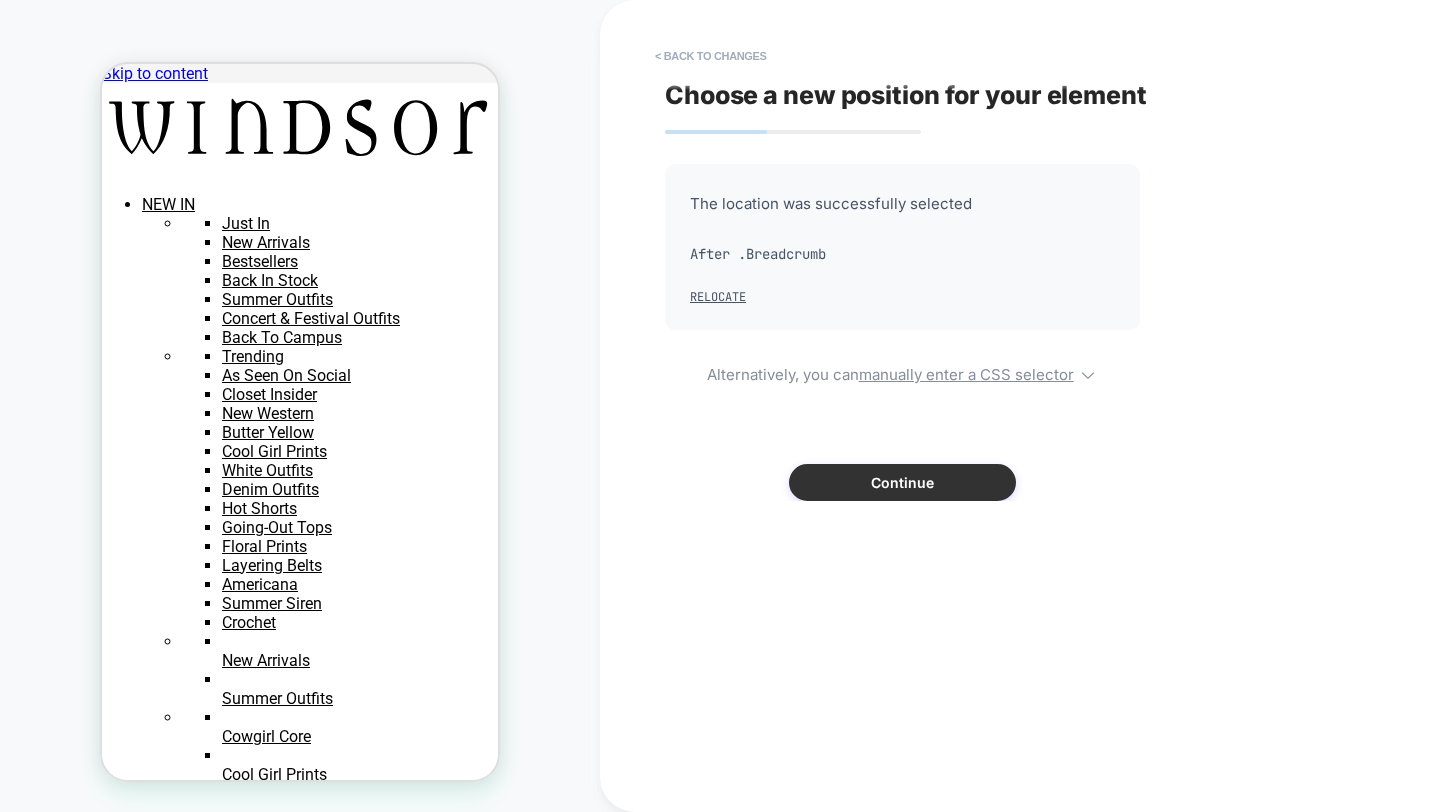 click on "Continue" at bounding box center (902, 482) 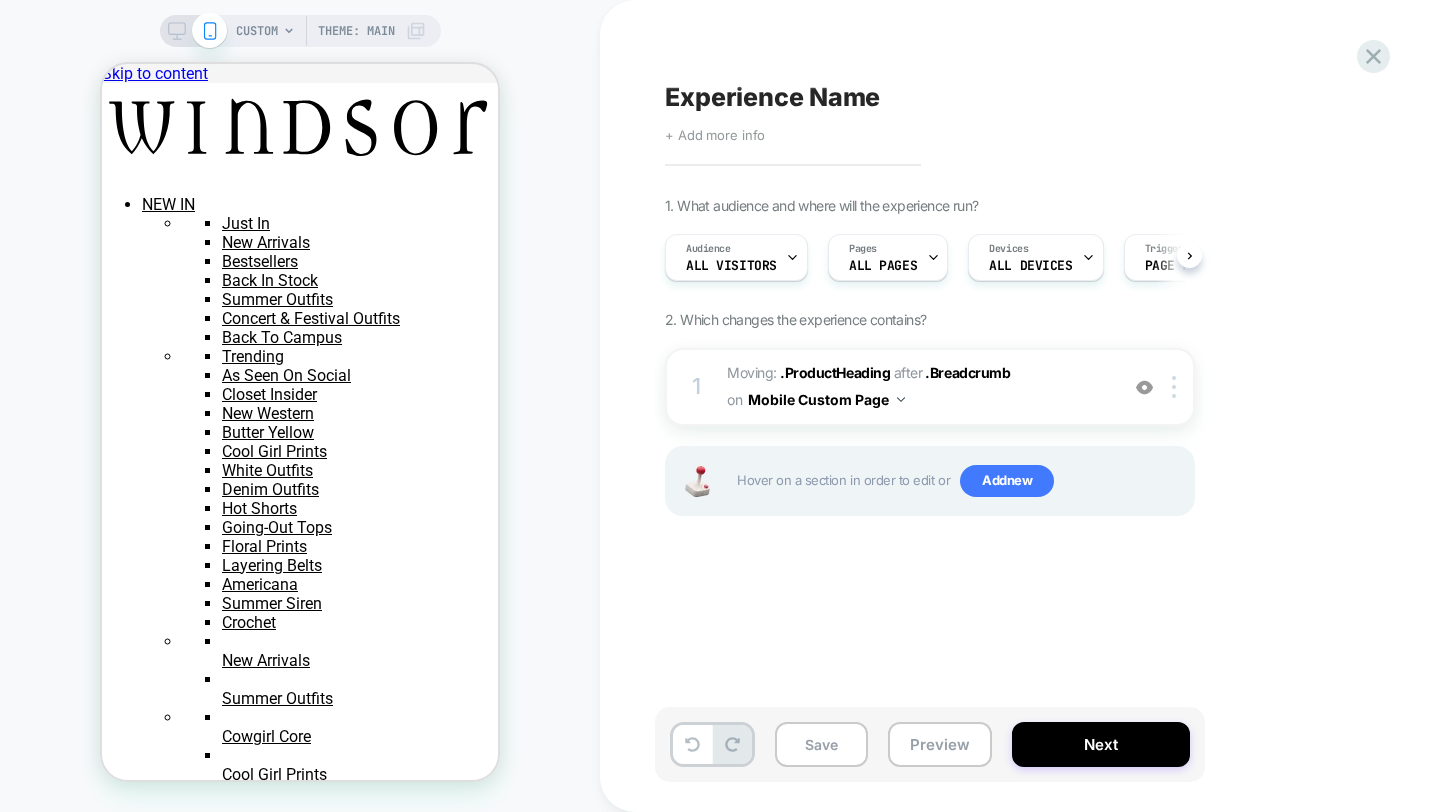 scroll, scrollTop: 0, scrollLeft: 1, axis: horizontal 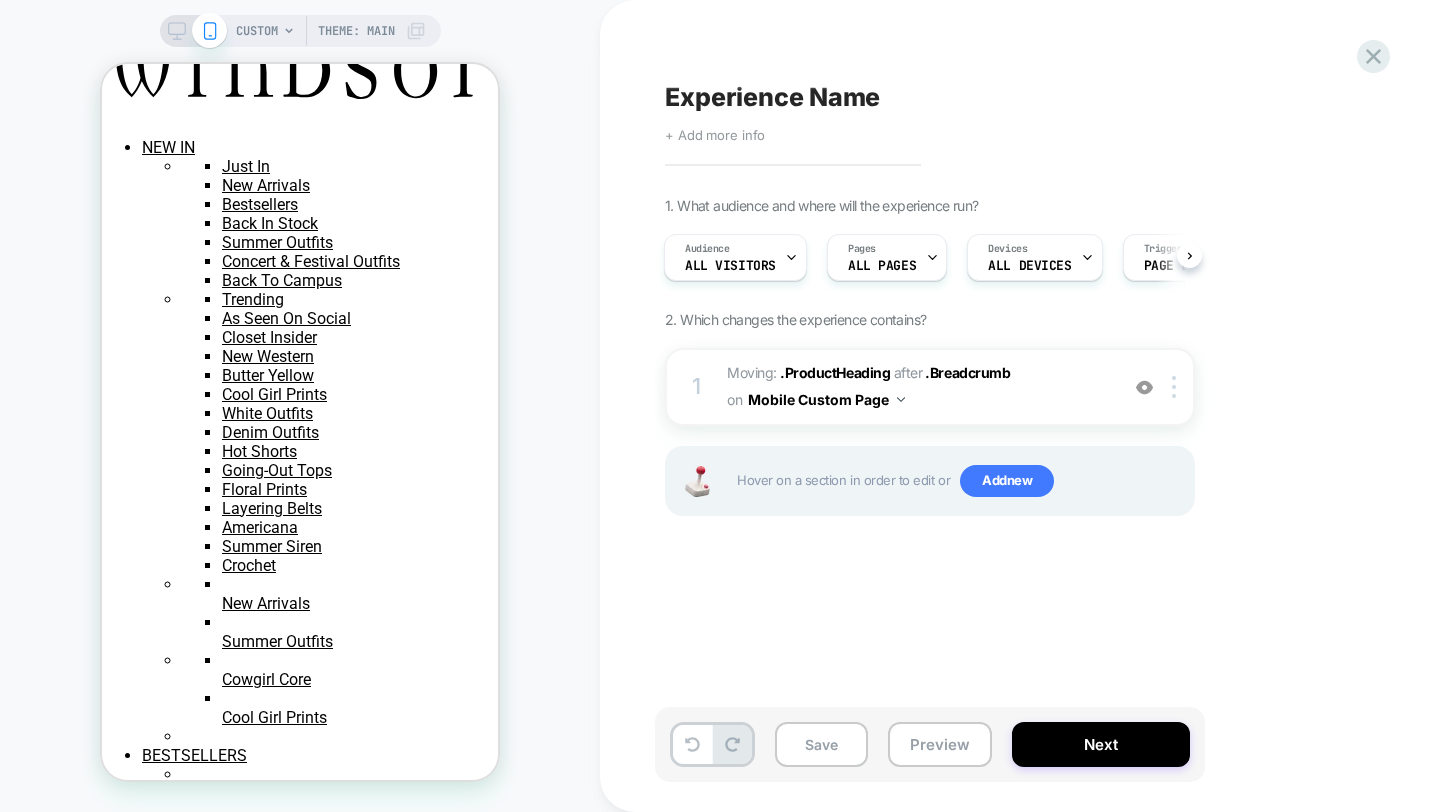 click on "CUSTOM" at bounding box center [257, 31] 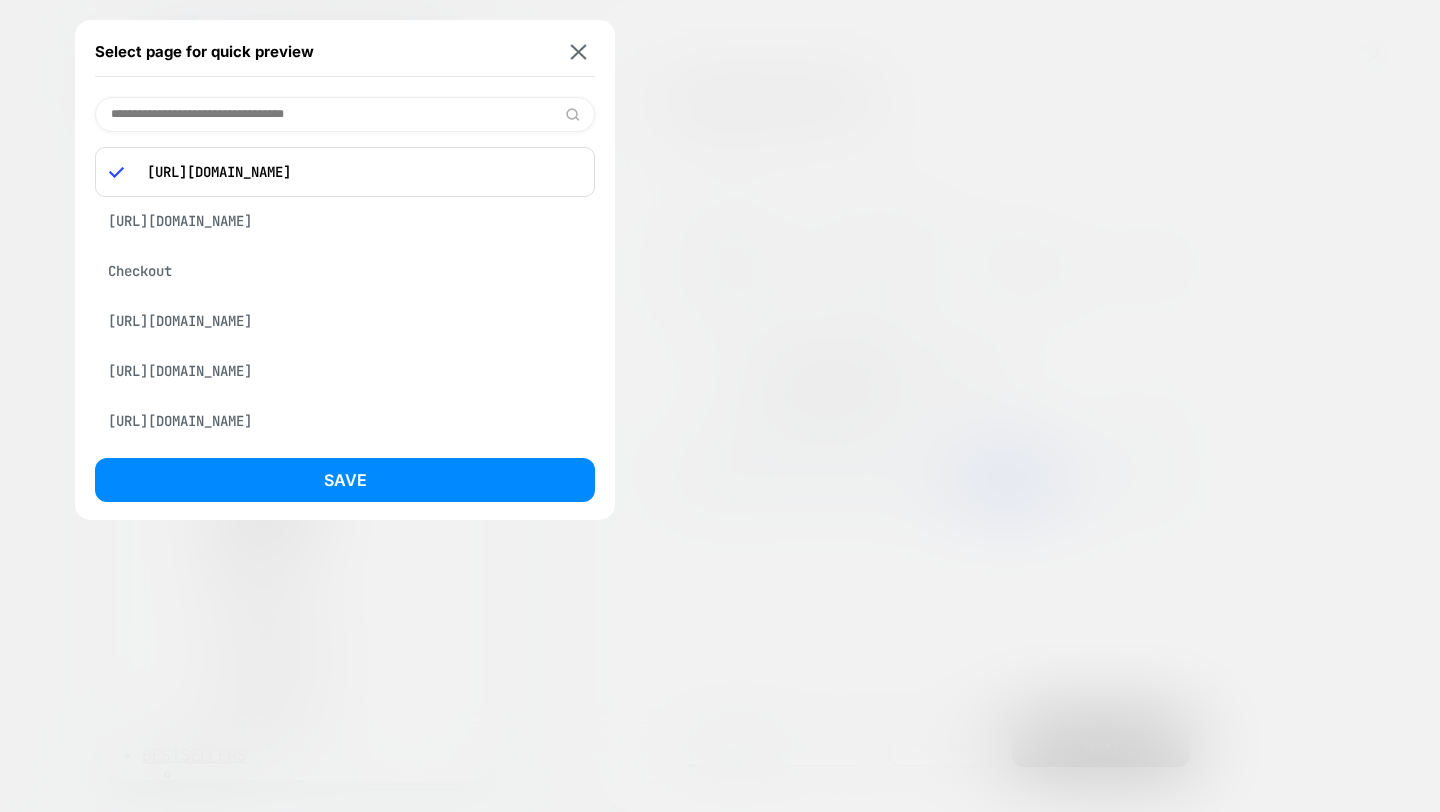 click at bounding box center [345, 114] 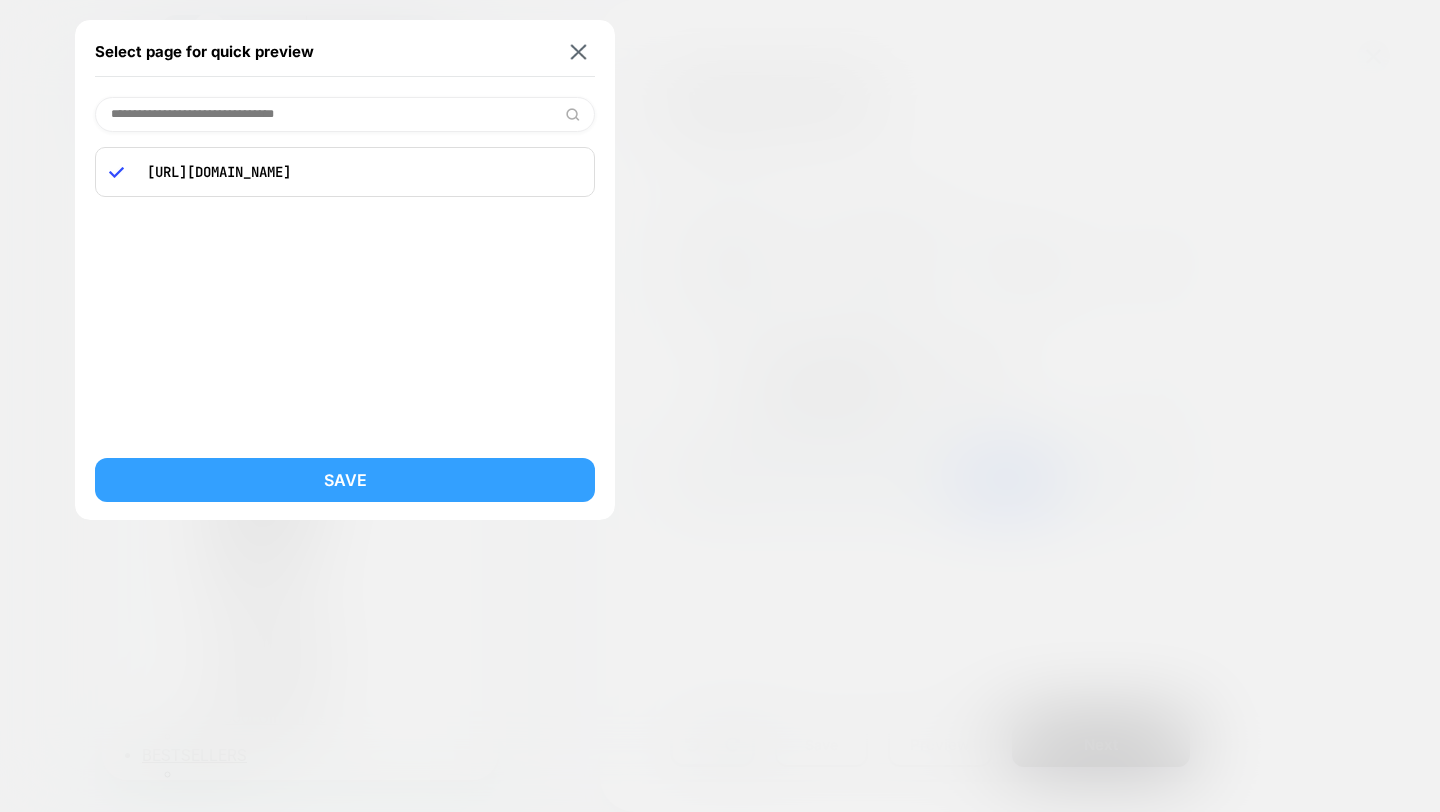 type on "**********" 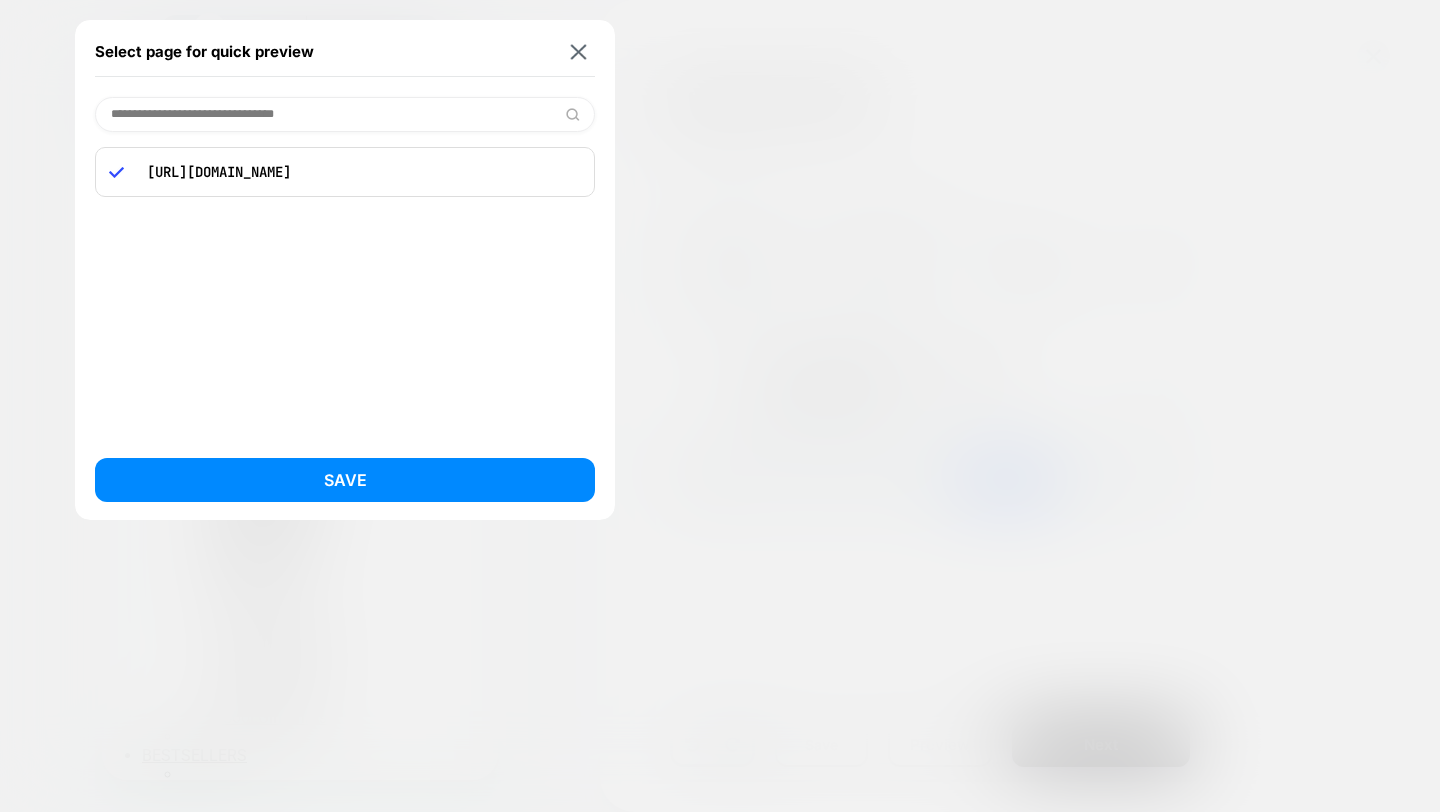 drag, startPoint x: 397, startPoint y: 481, endPoint x: 467, endPoint y: 393, distance: 112.44554 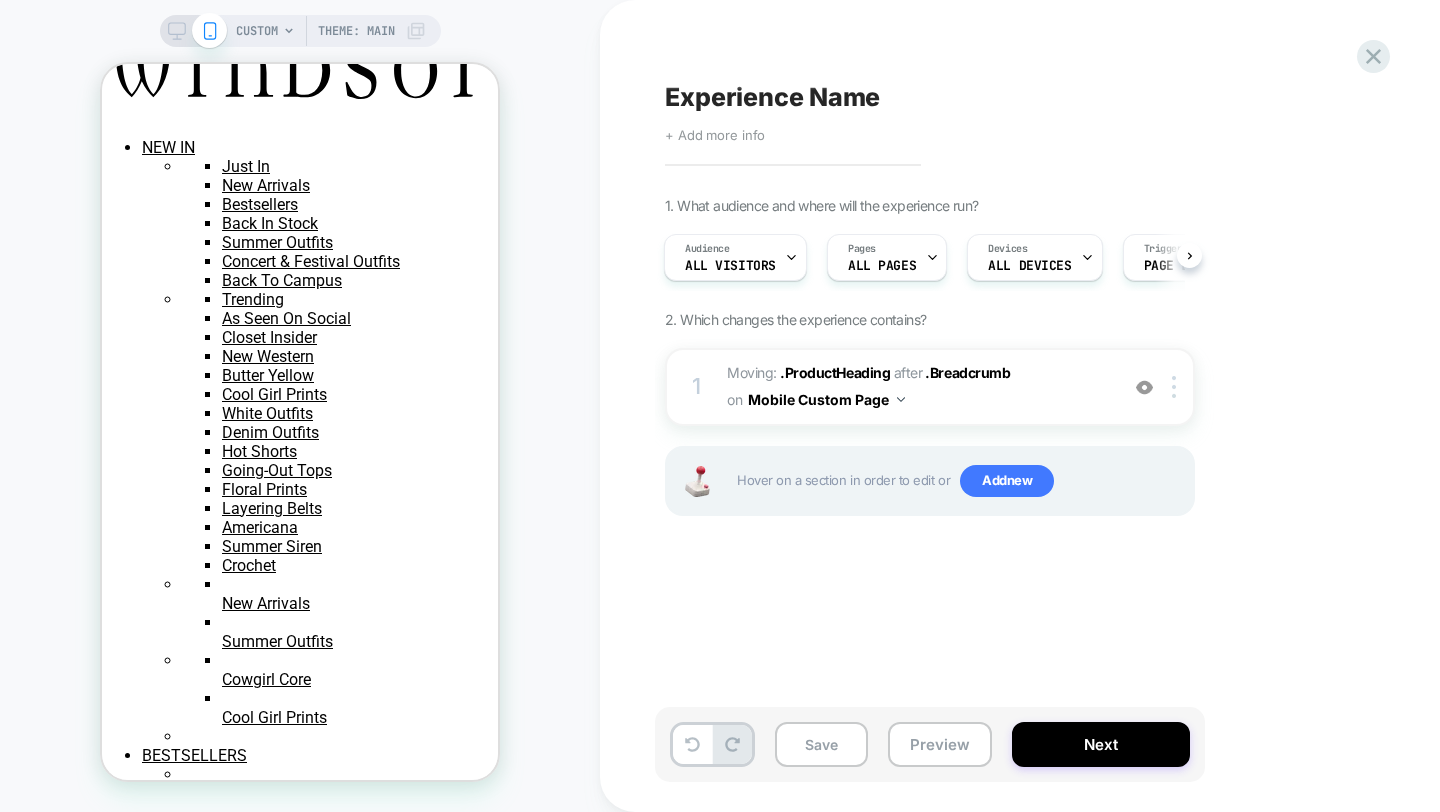 scroll, scrollTop: 0, scrollLeft: 2, axis: horizontal 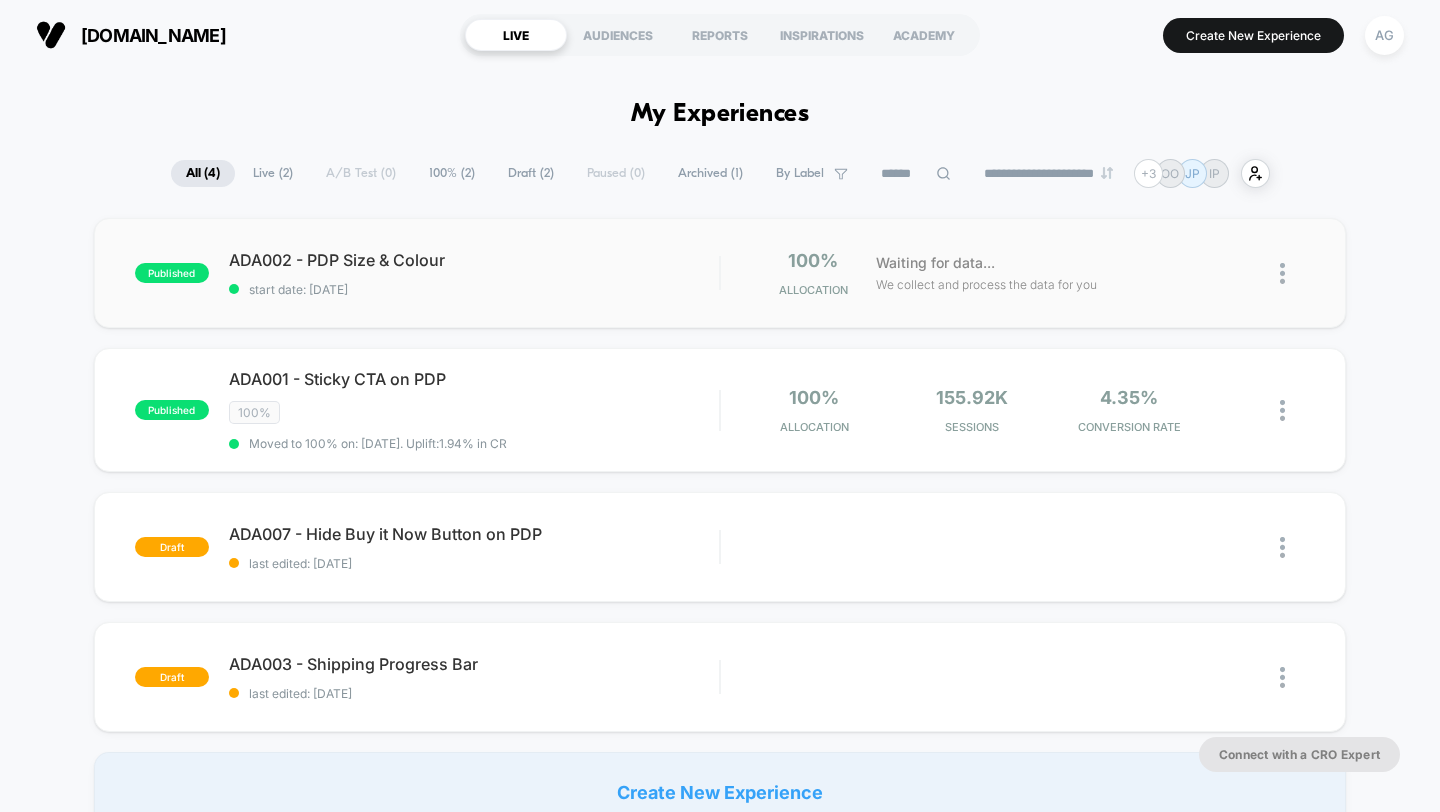 click on "published ADA002 - PDP Size & Colour start date: 7/4/2025 100% Allocation Waiting for data... We collect and process the data for you" at bounding box center [720, 273] 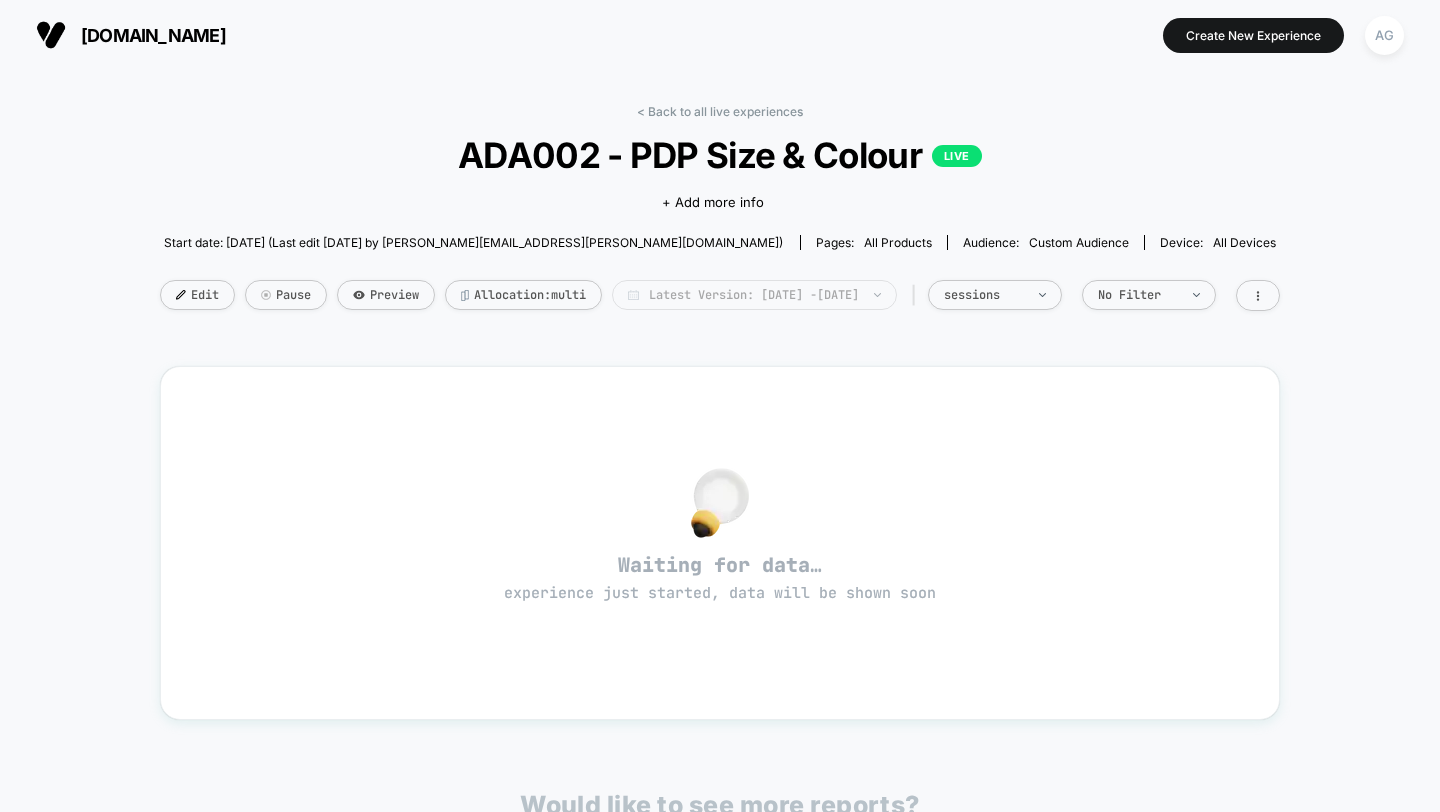 click on "Latest Version:     Jul 4, 2025    -    Jul 5, 2025" at bounding box center (754, 295) 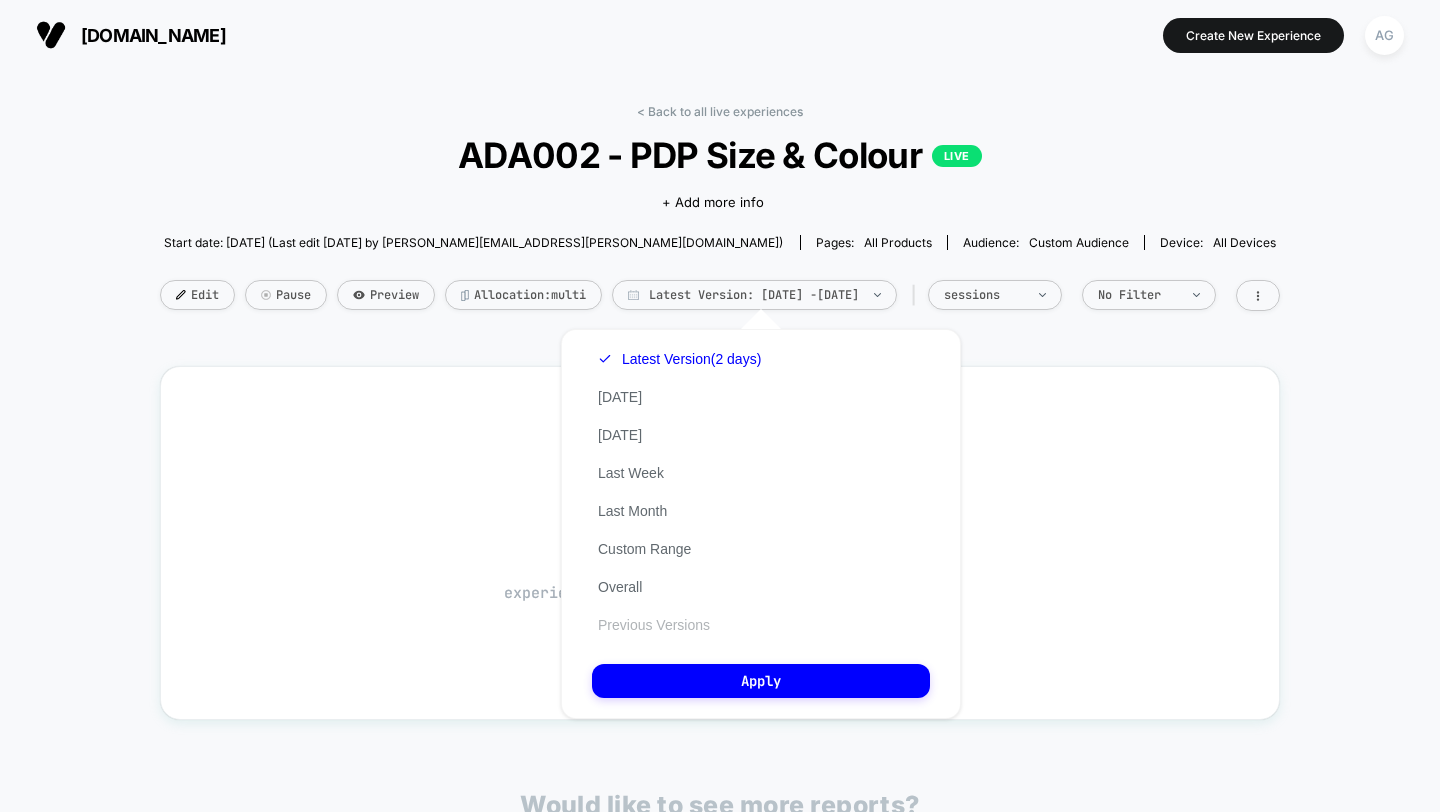 click on "Previous Versions" at bounding box center (654, 625) 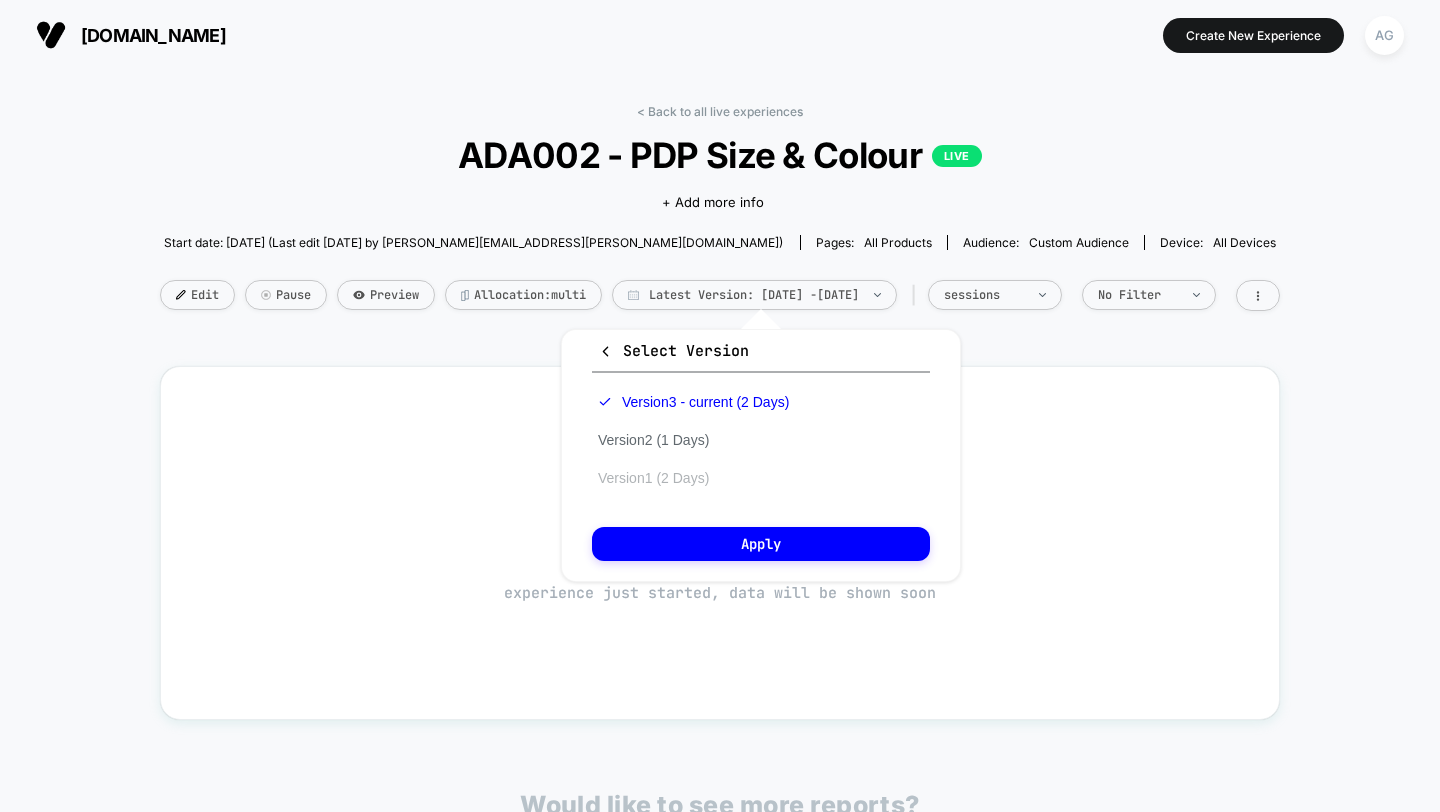 click on "Version  1   (2 Days)" at bounding box center [653, 478] 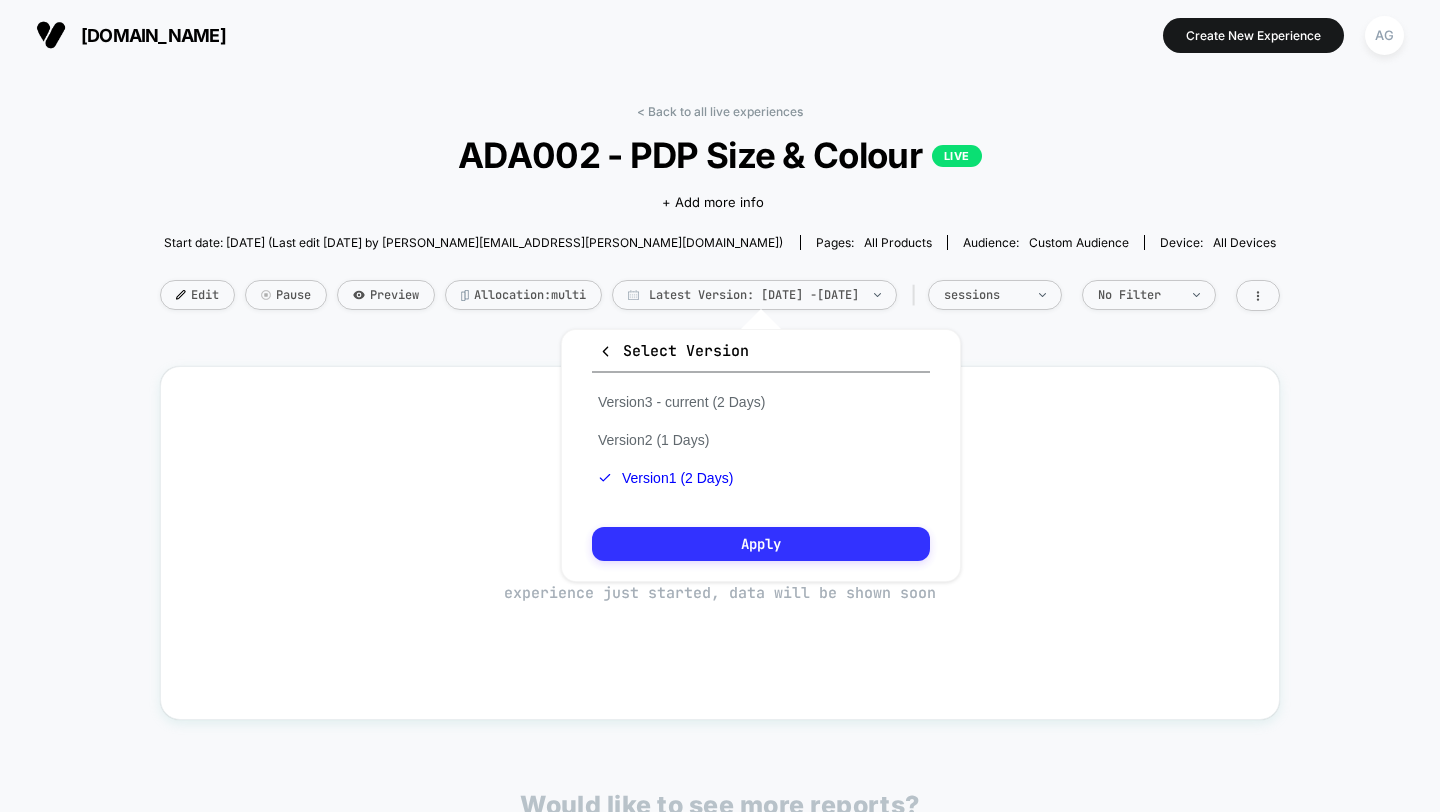 click on "Apply" at bounding box center (761, 544) 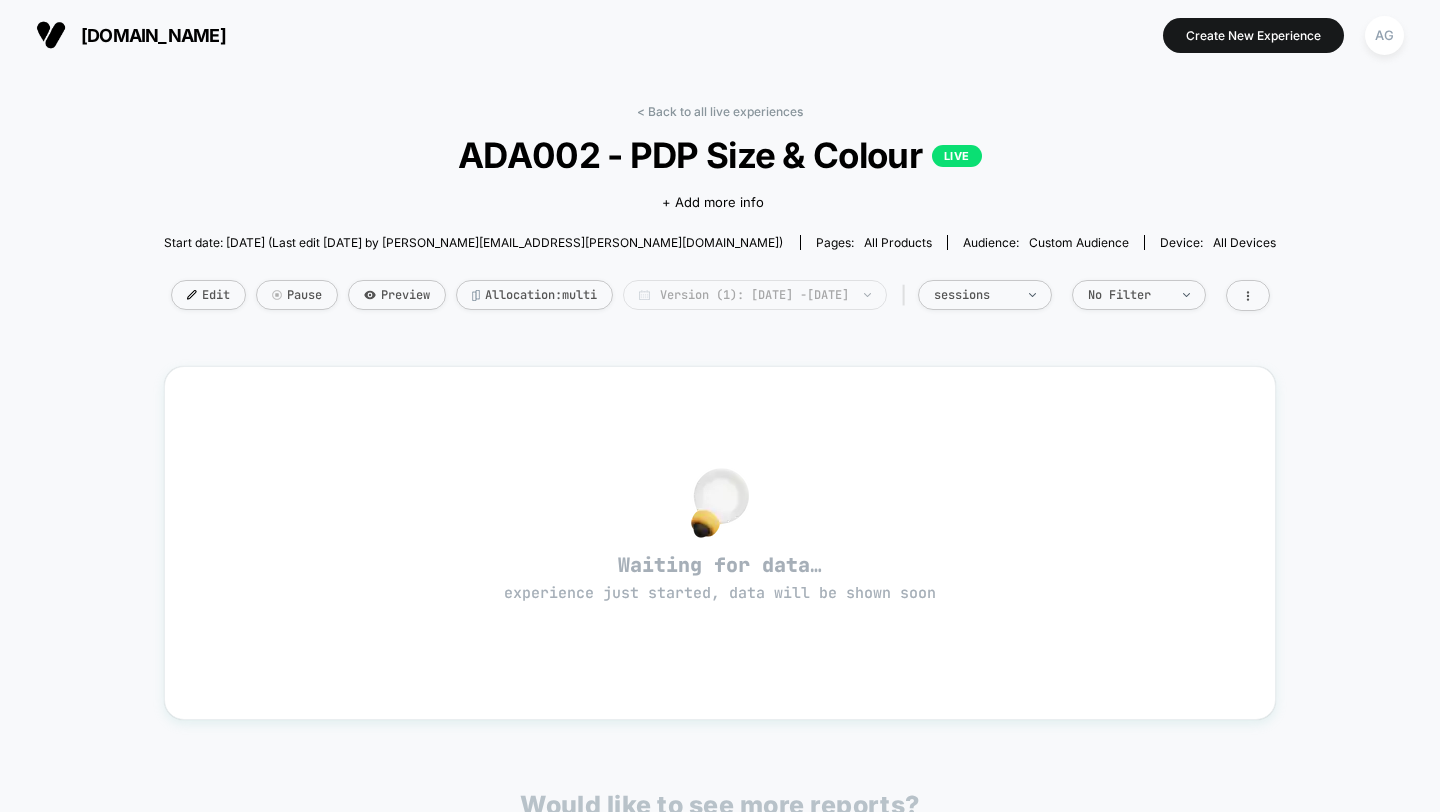 click on "Version (1):     Jul 3, 2025    -    Jul 4, 2025" at bounding box center [755, 295] 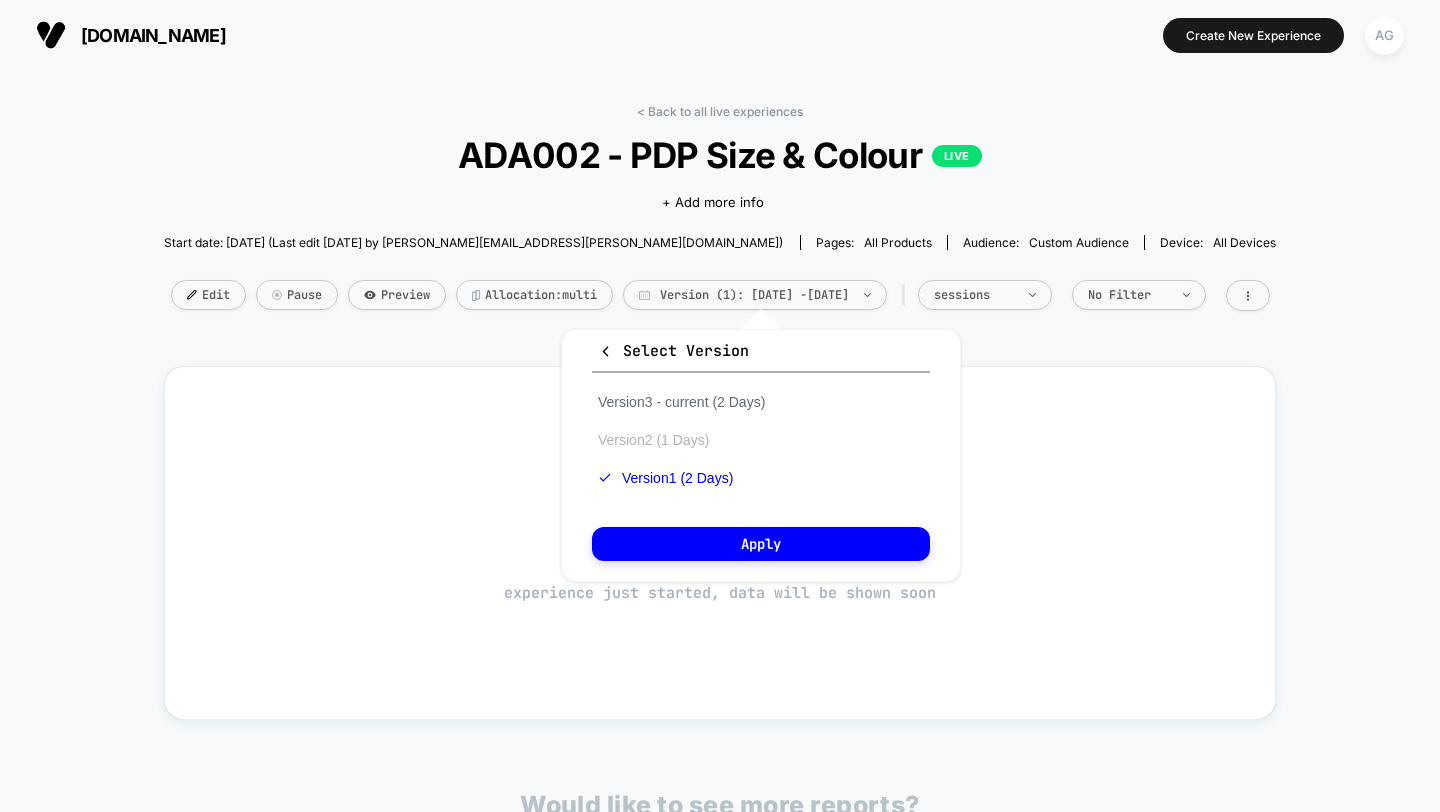 click on "Version  2   (1 Days)" at bounding box center (653, 440) 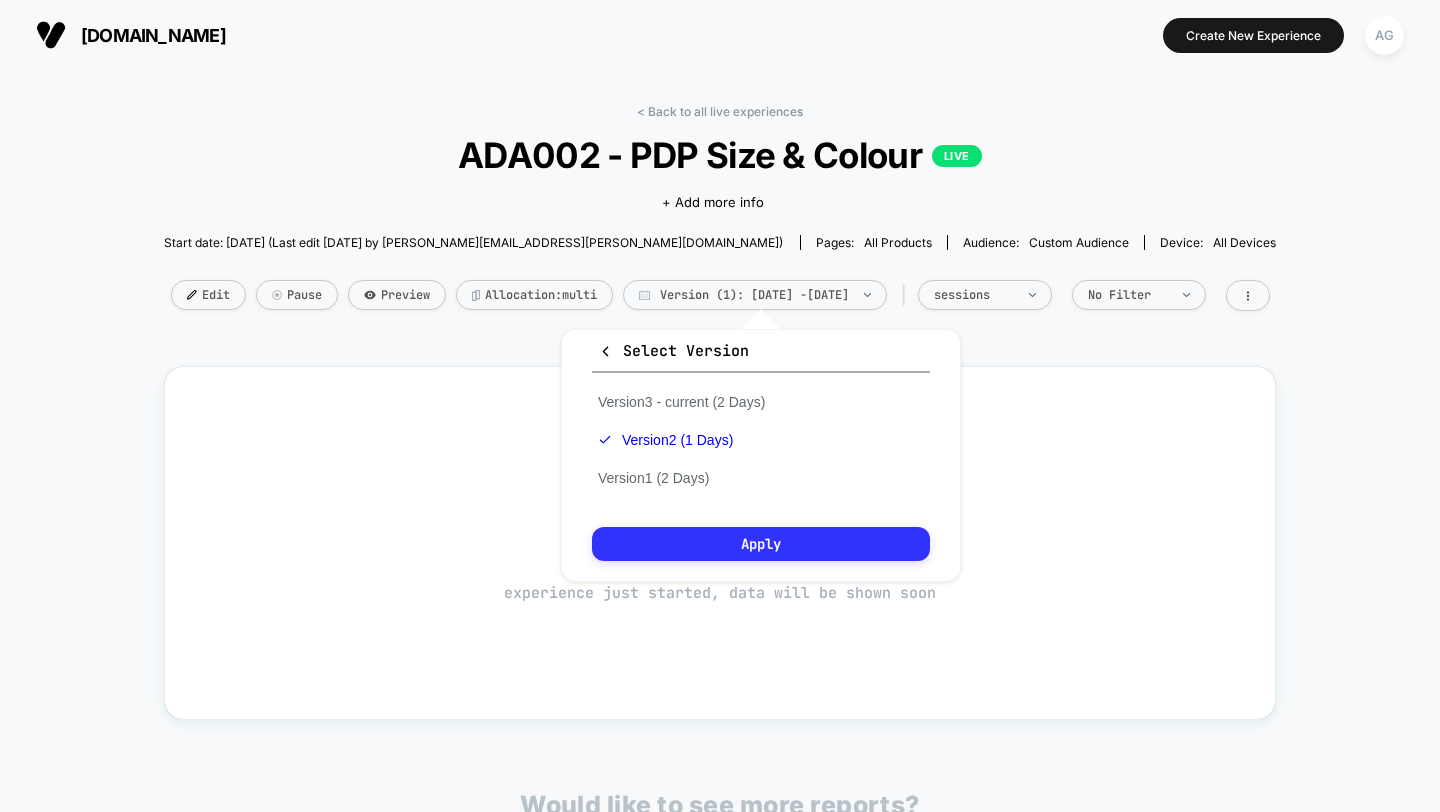 click on "Apply" at bounding box center (761, 544) 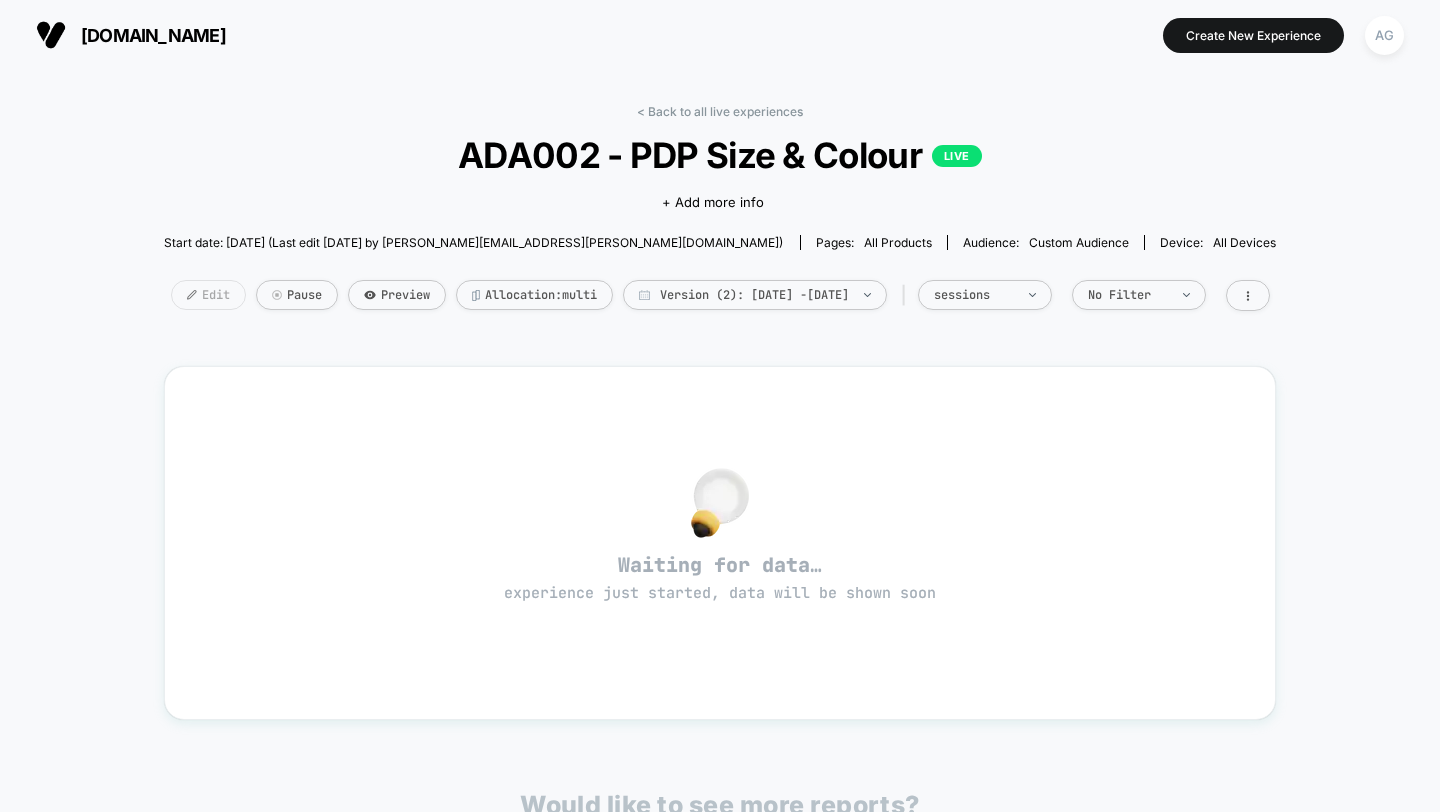 click on "Edit" at bounding box center (208, 295) 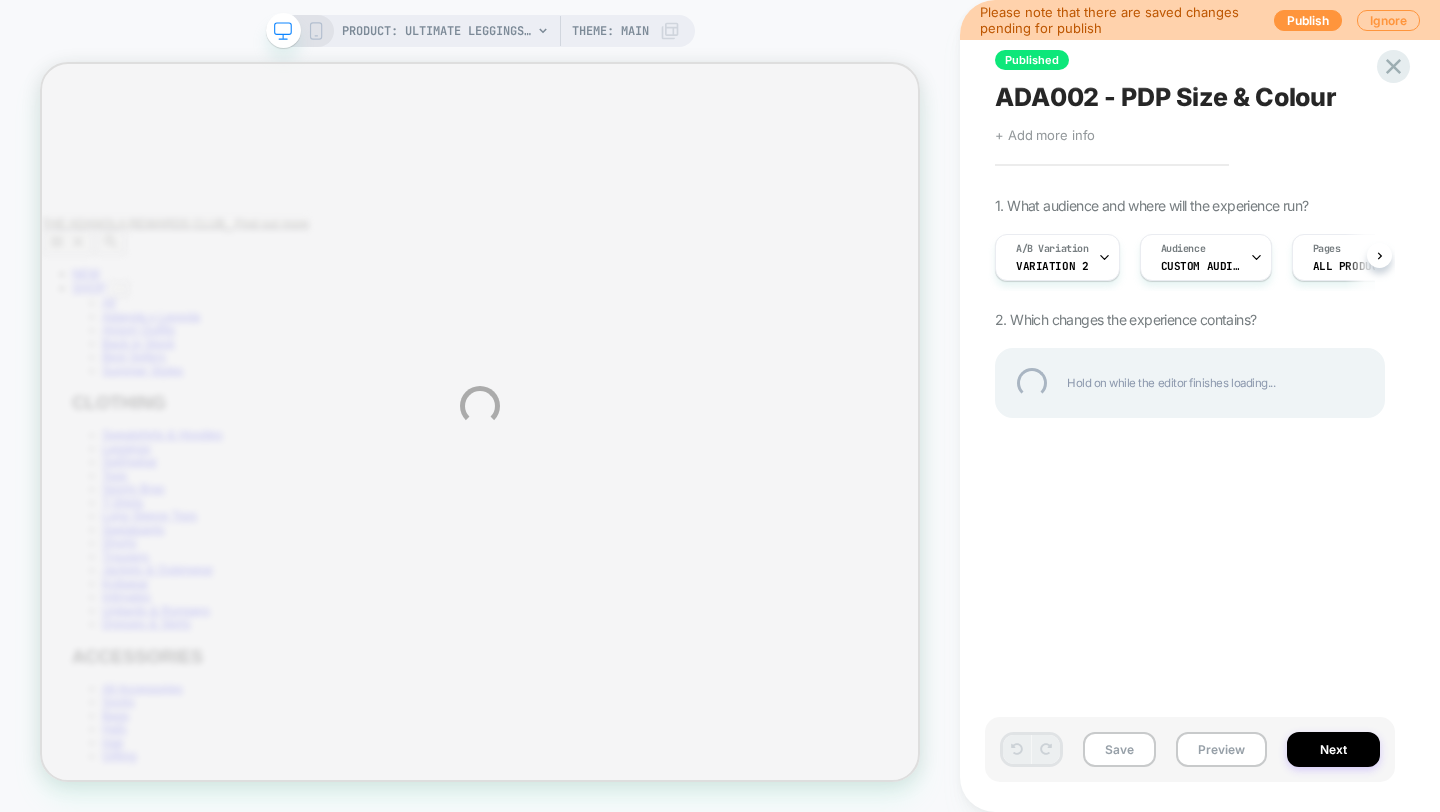 scroll, scrollTop: 0, scrollLeft: 0, axis: both 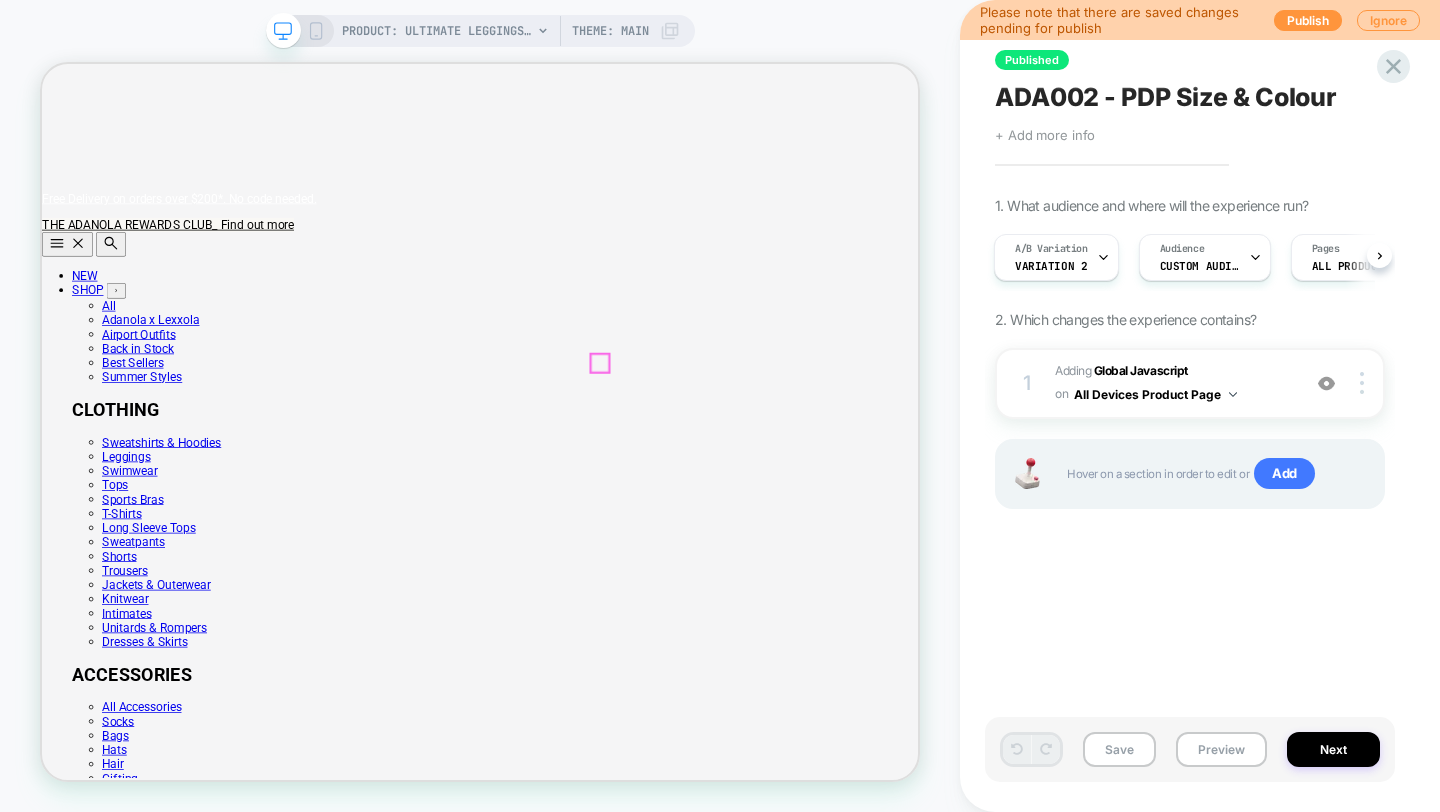 click on "Close modal" at bounding box center (87, 142103) 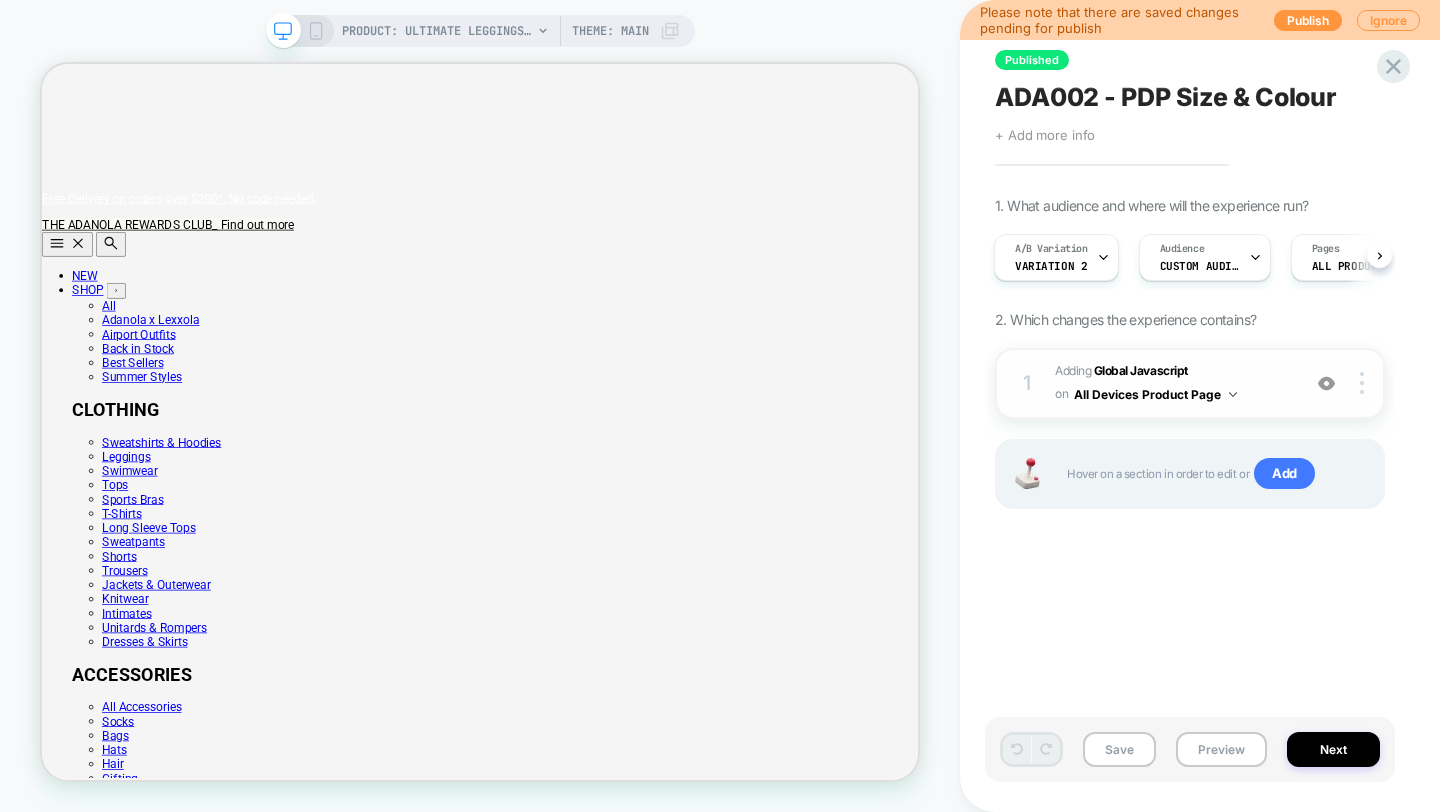click at bounding box center [1326, 383] 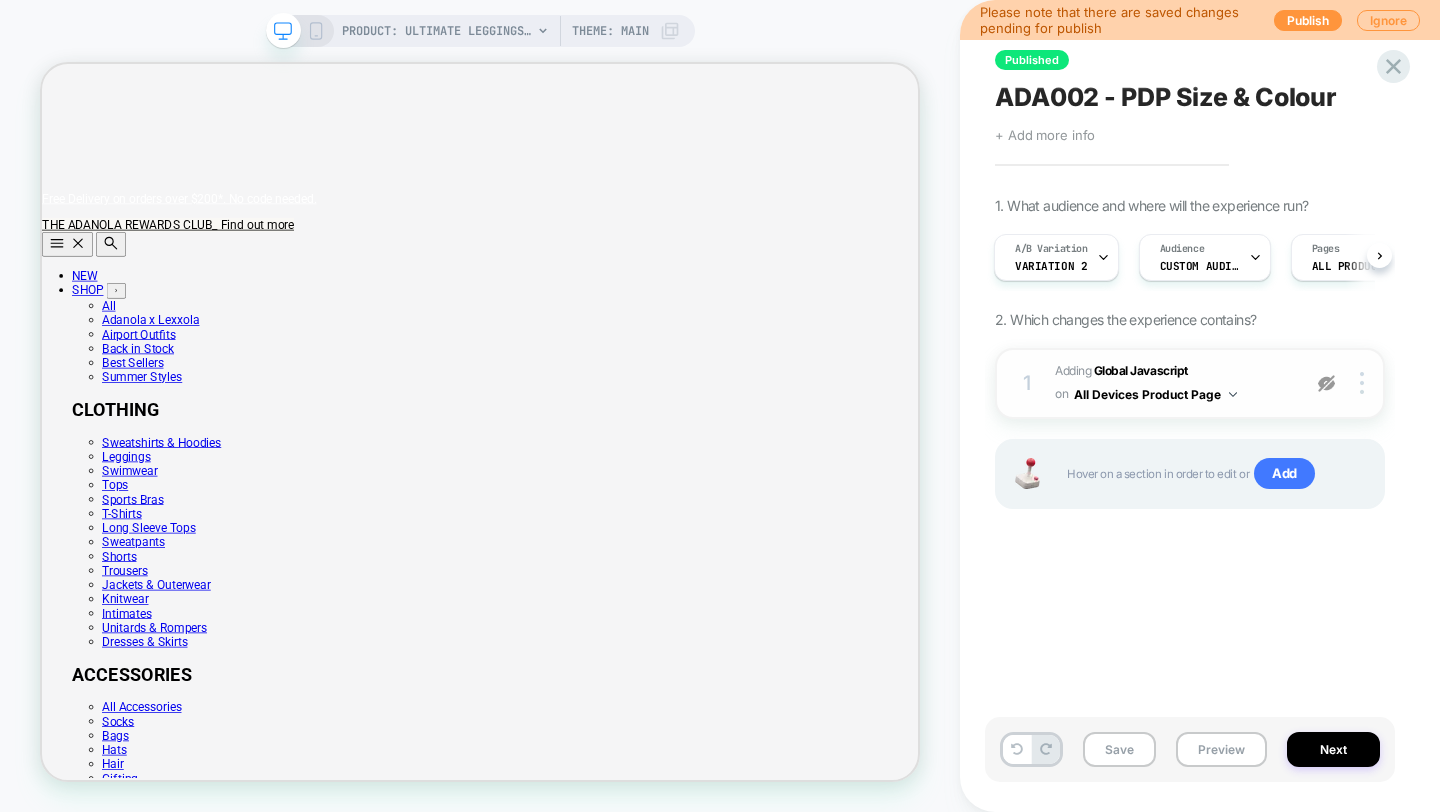 click at bounding box center (1326, 383) 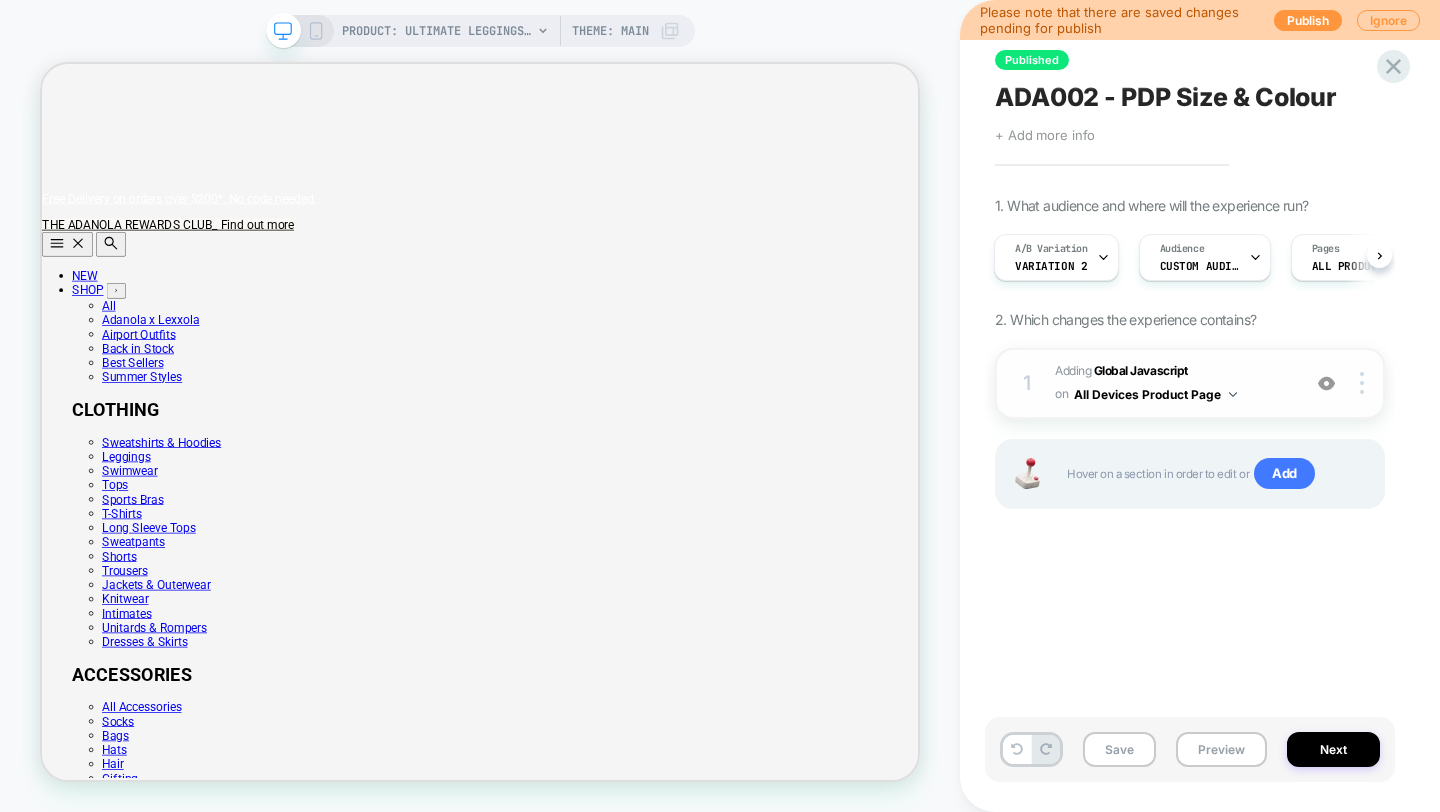 click at bounding box center [1326, 383] 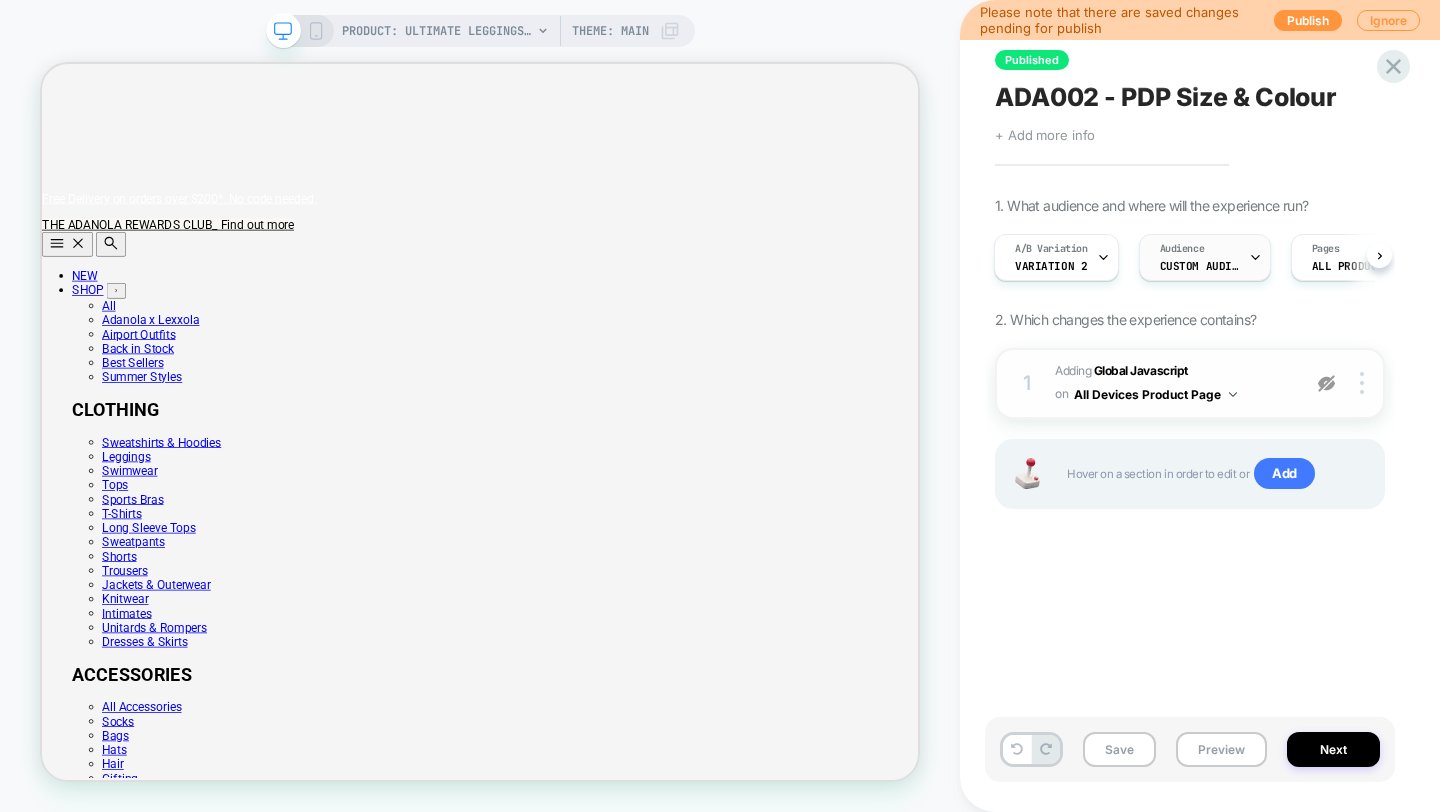 click on "Audience Custom Audience" at bounding box center (1205, 257) 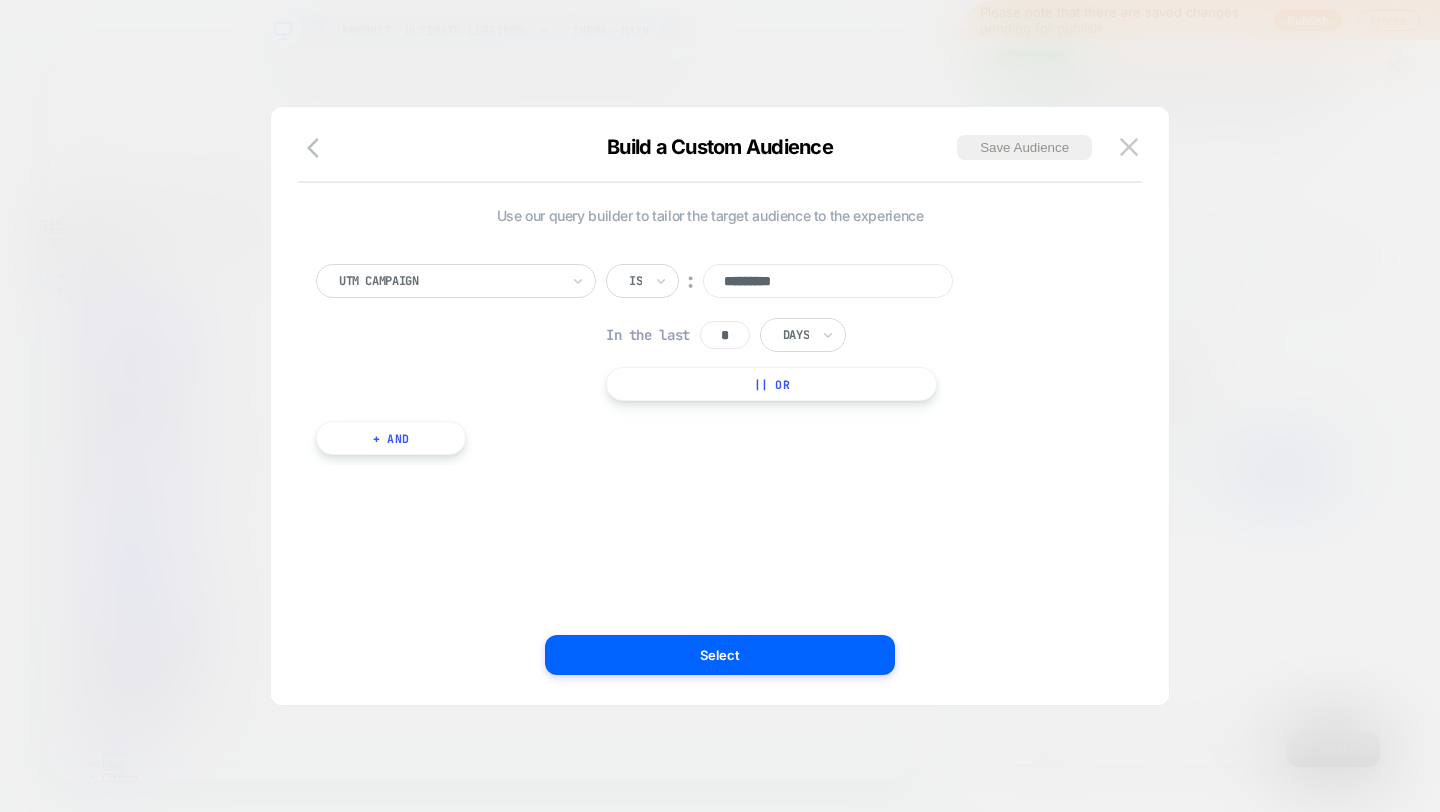 click at bounding box center (720, 406) 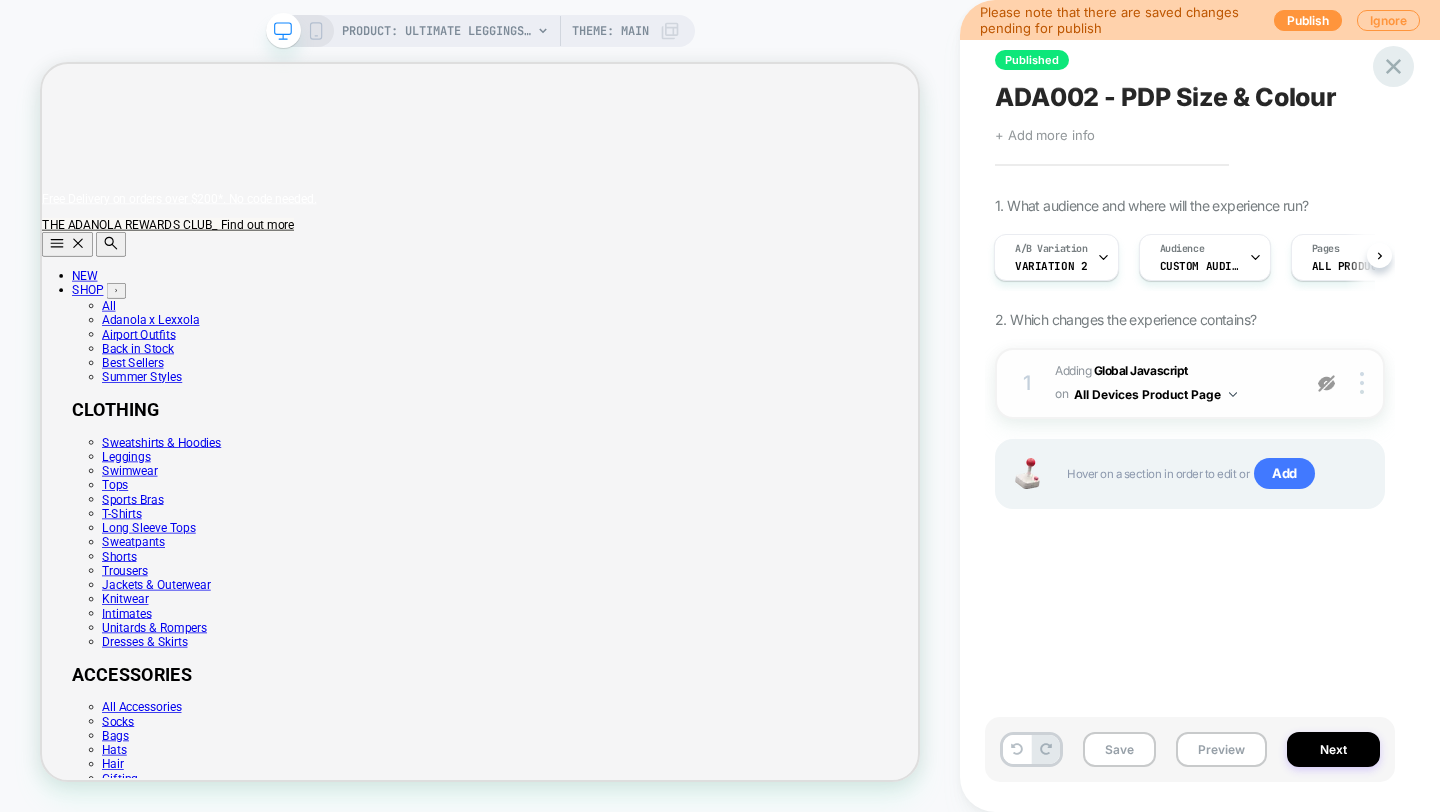 click 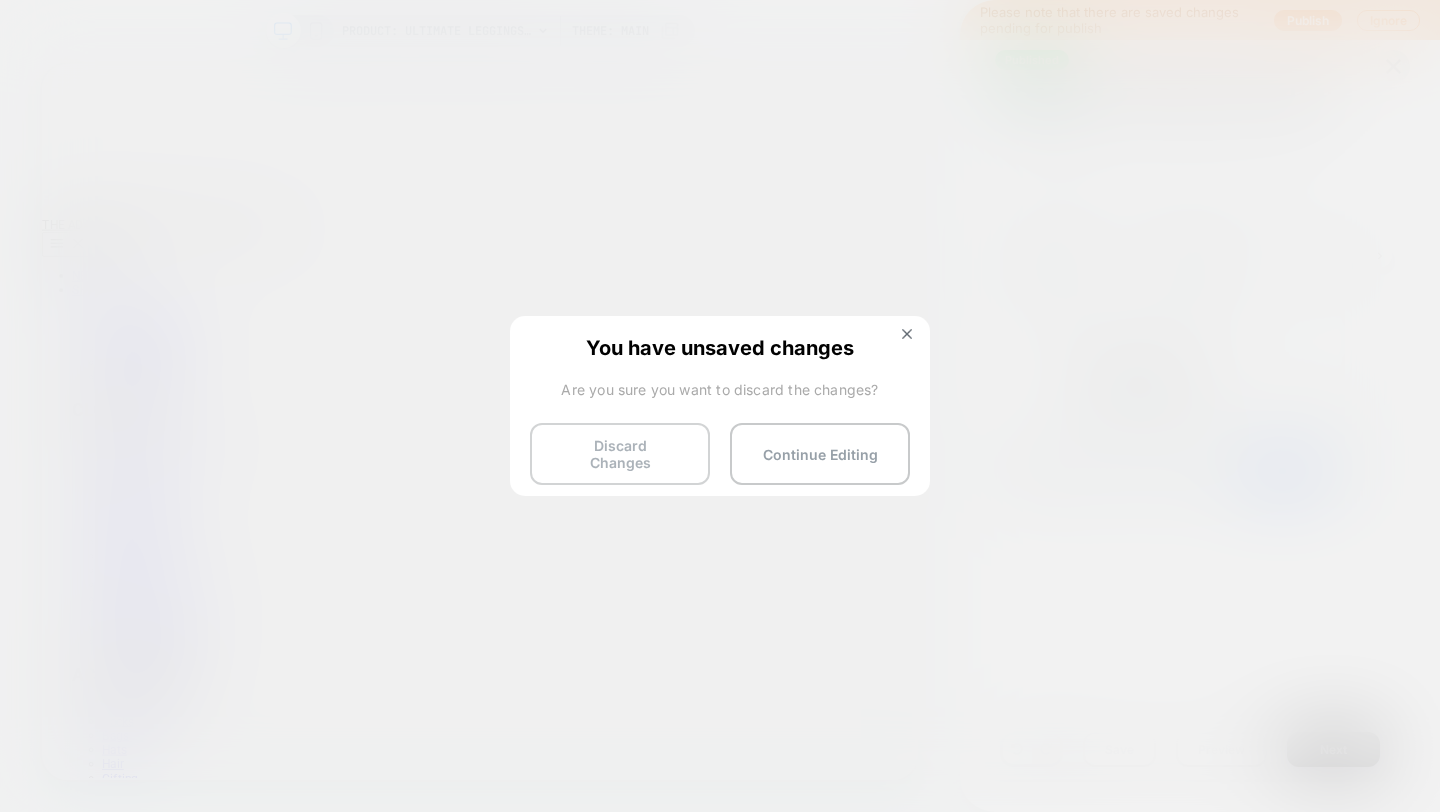click on "Discard Changes" at bounding box center (620, 454) 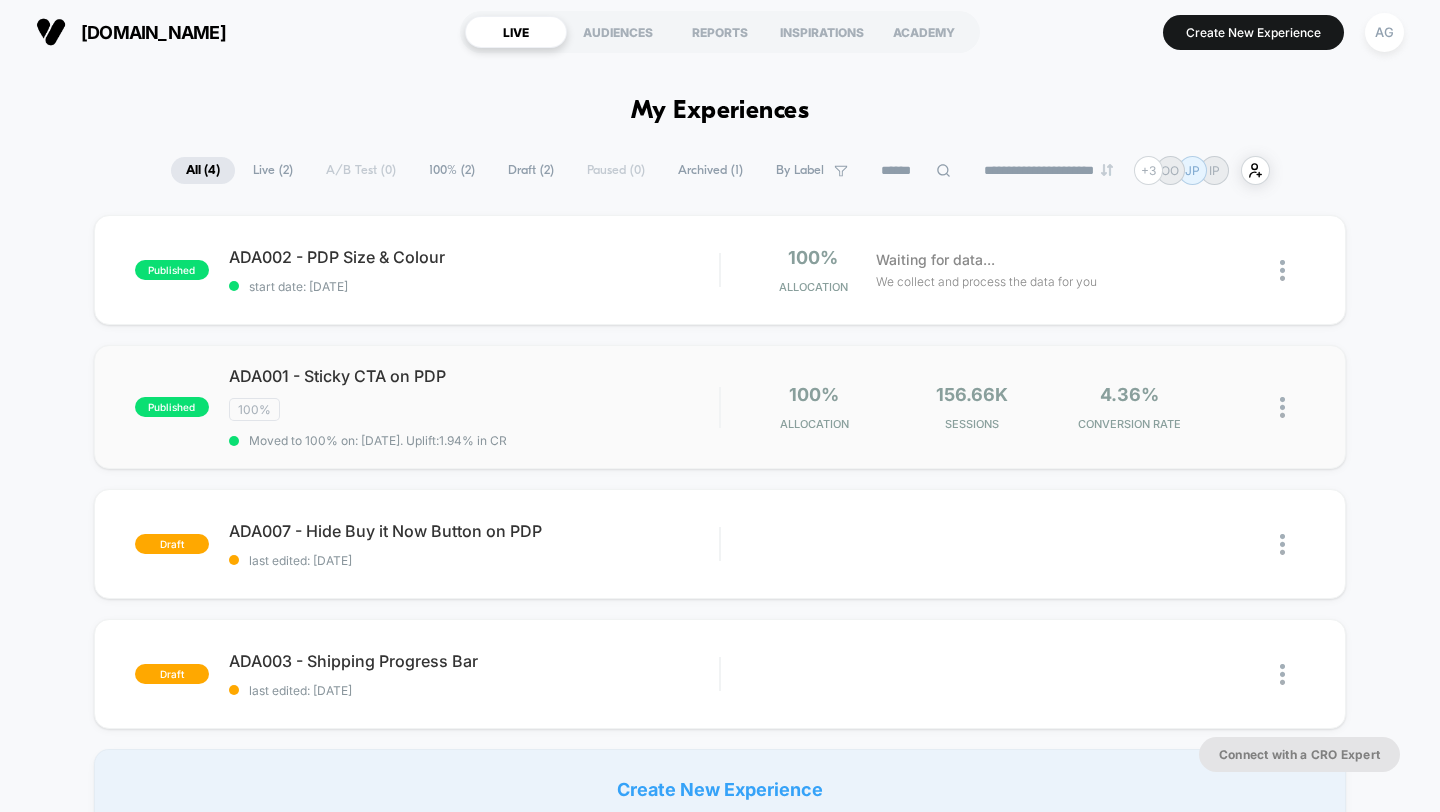 scroll, scrollTop: 5, scrollLeft: 0, axis: vertical 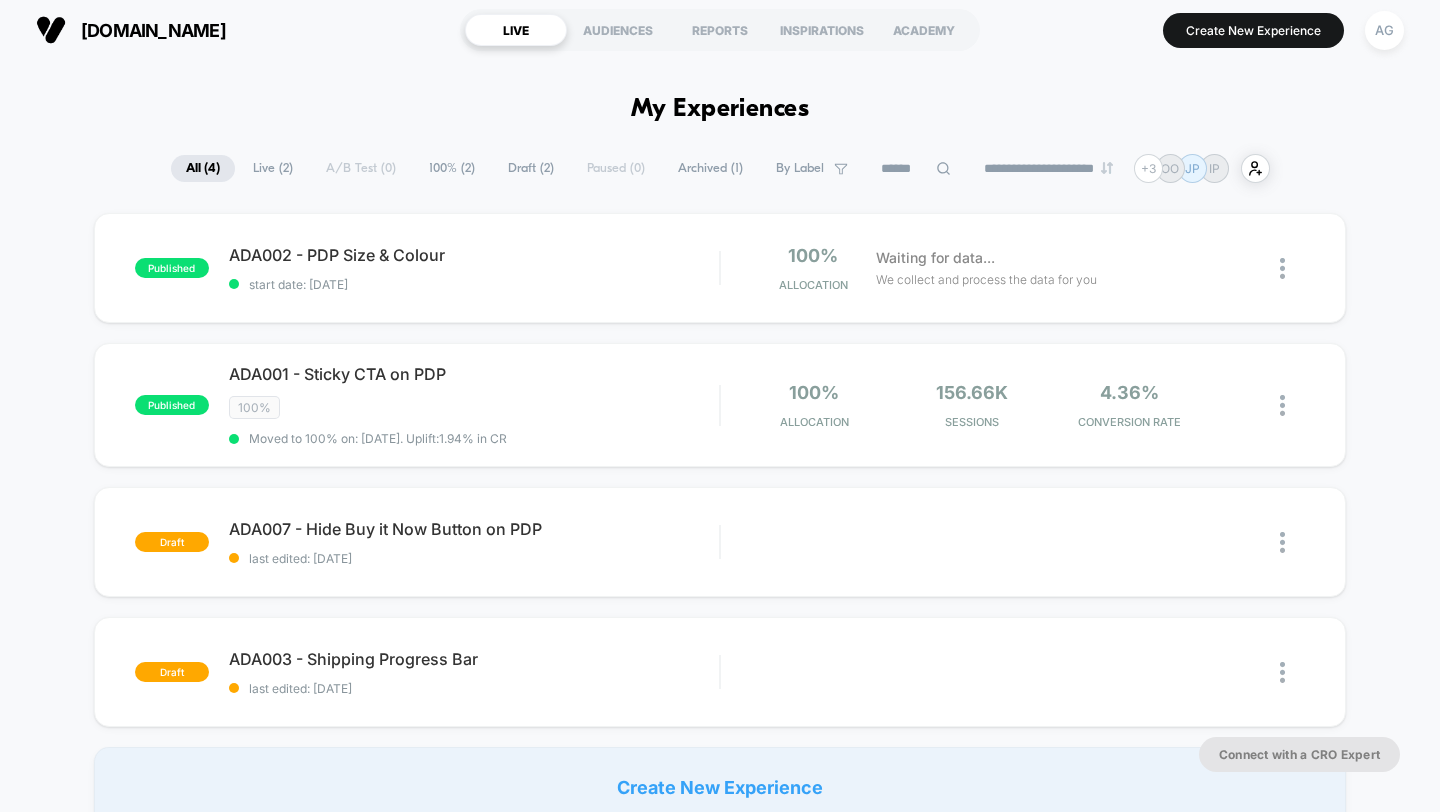 click on "Archived ( 1 )" at bounding box center (710, 168) 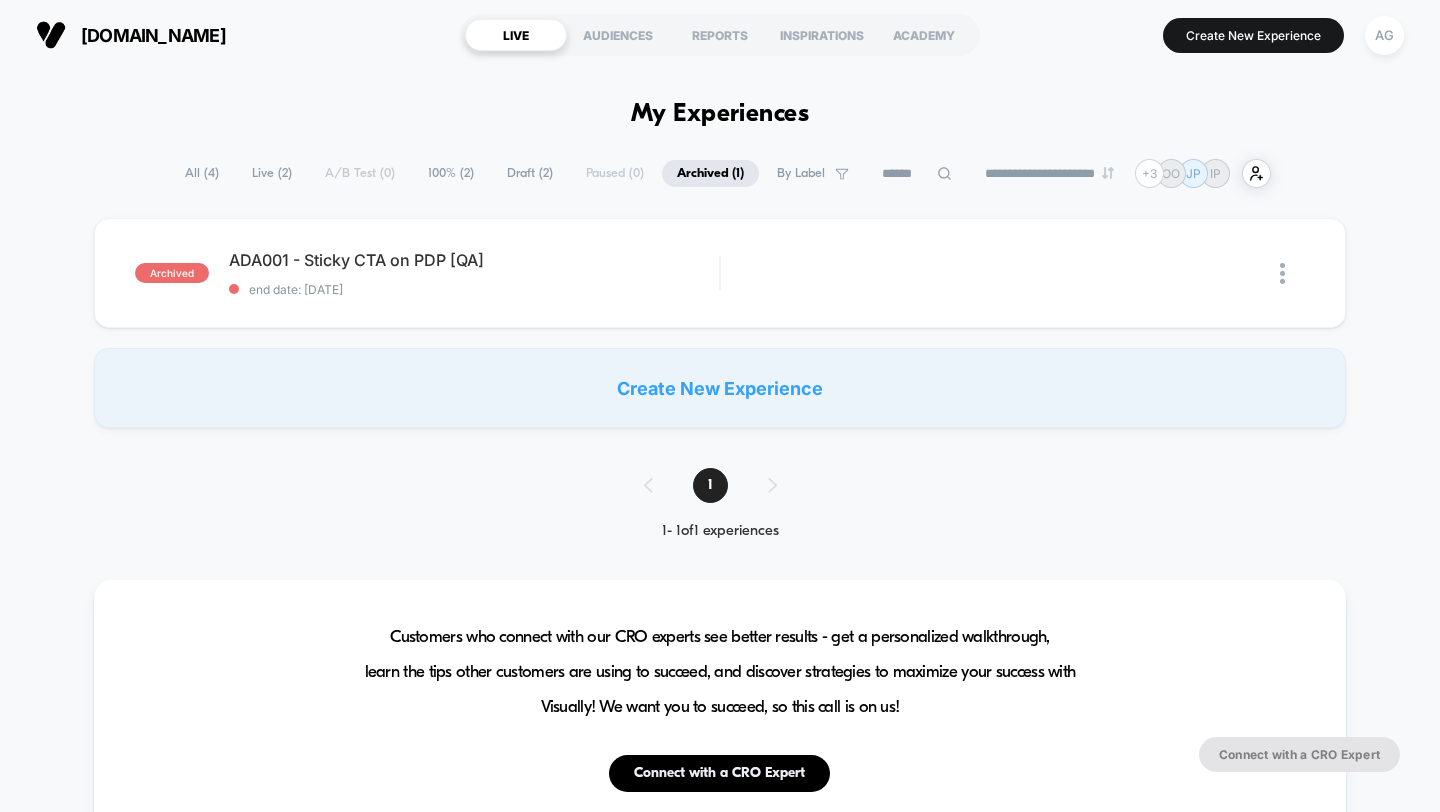 click on "AG" at bounding box center [1384, 35] 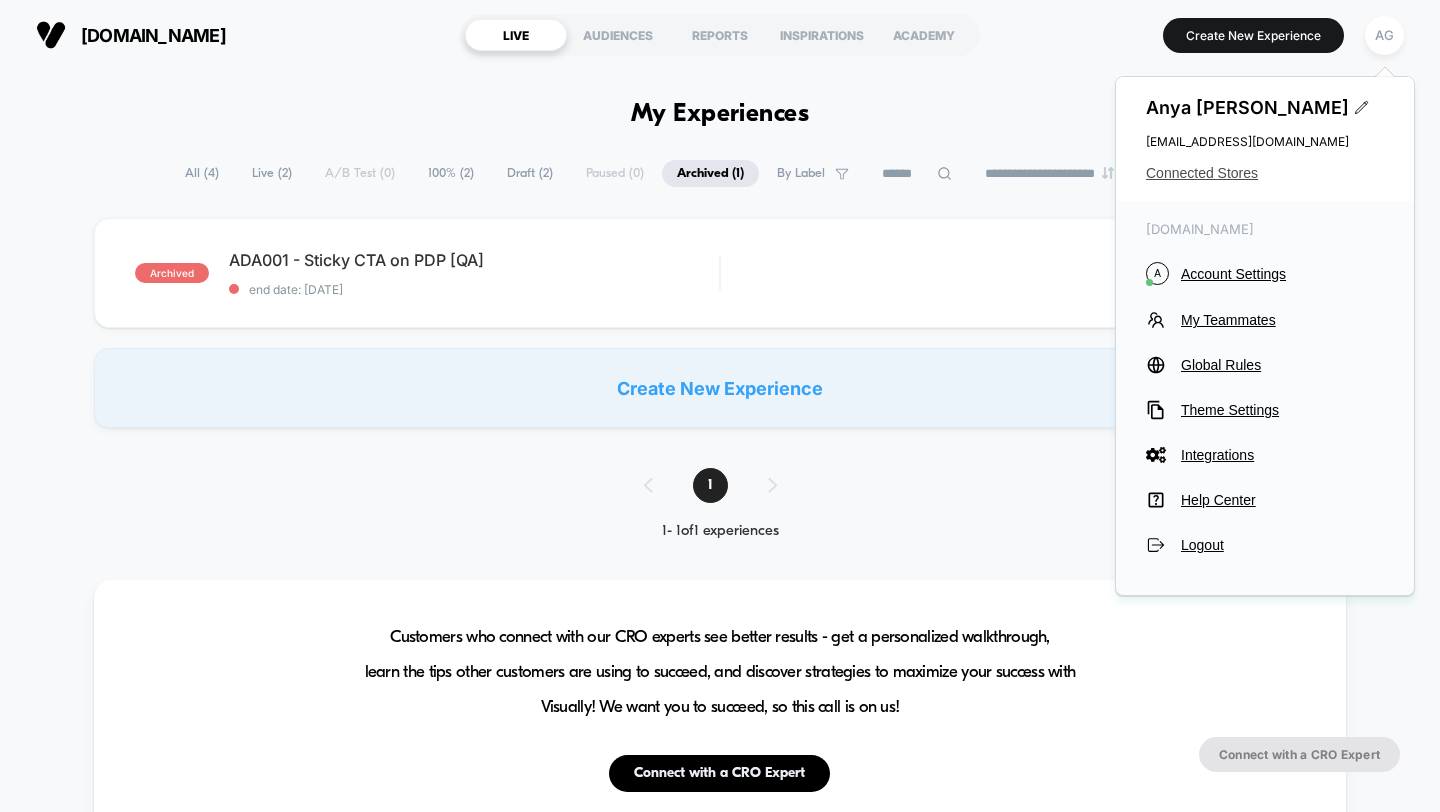 click on "Connected Stores" at bounding box center (1265, 173) 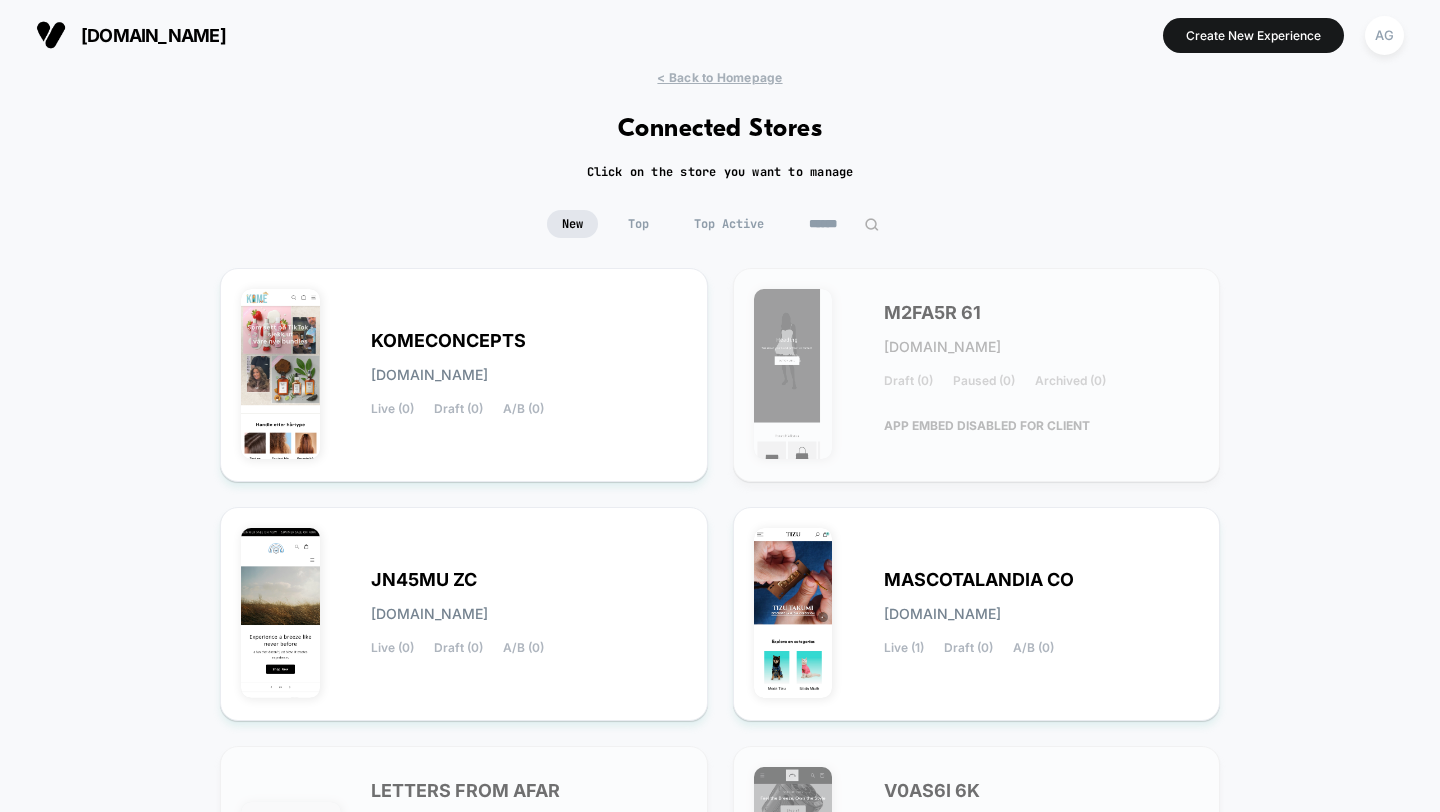 click at bounding box center [844, 224] 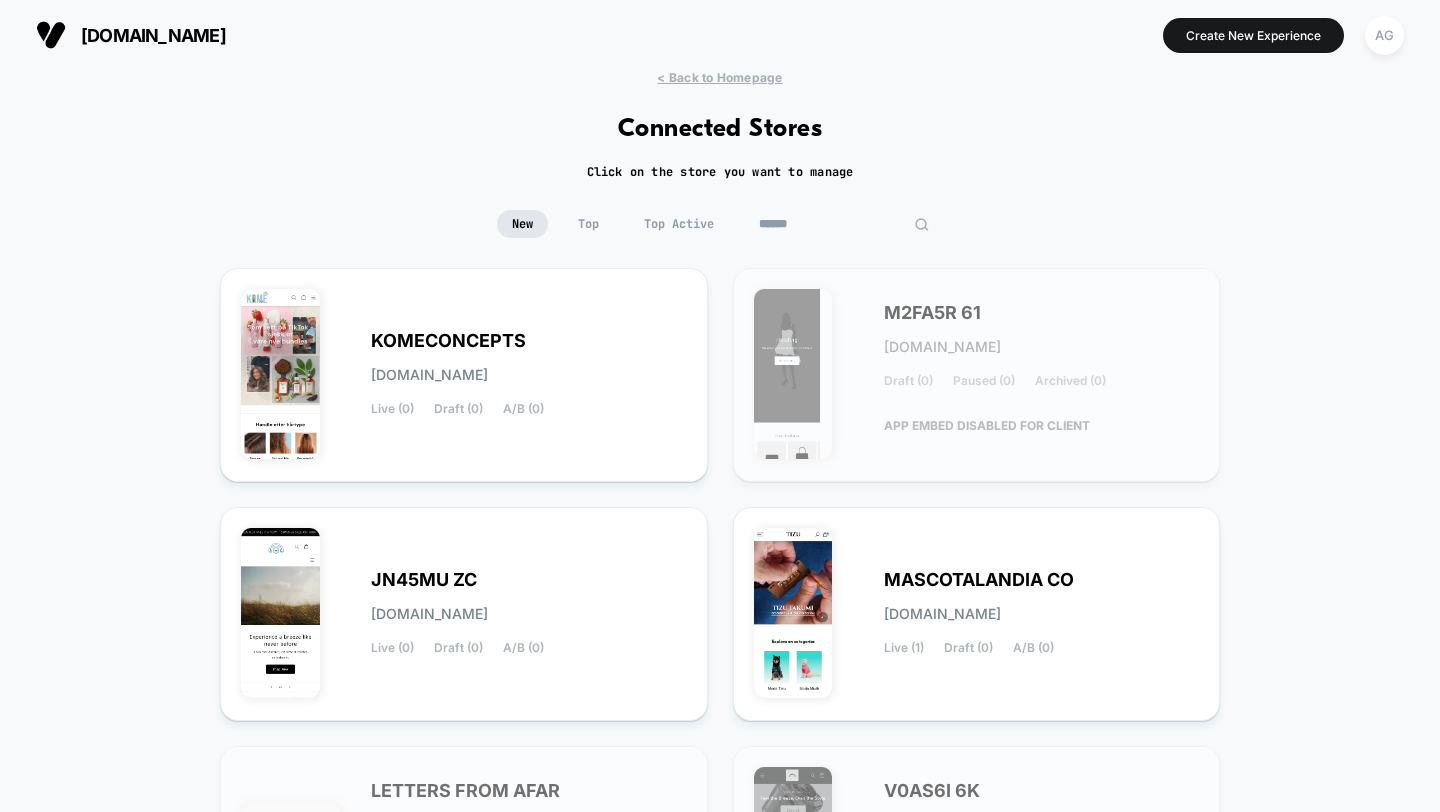 click at bounding box center (844, 224) 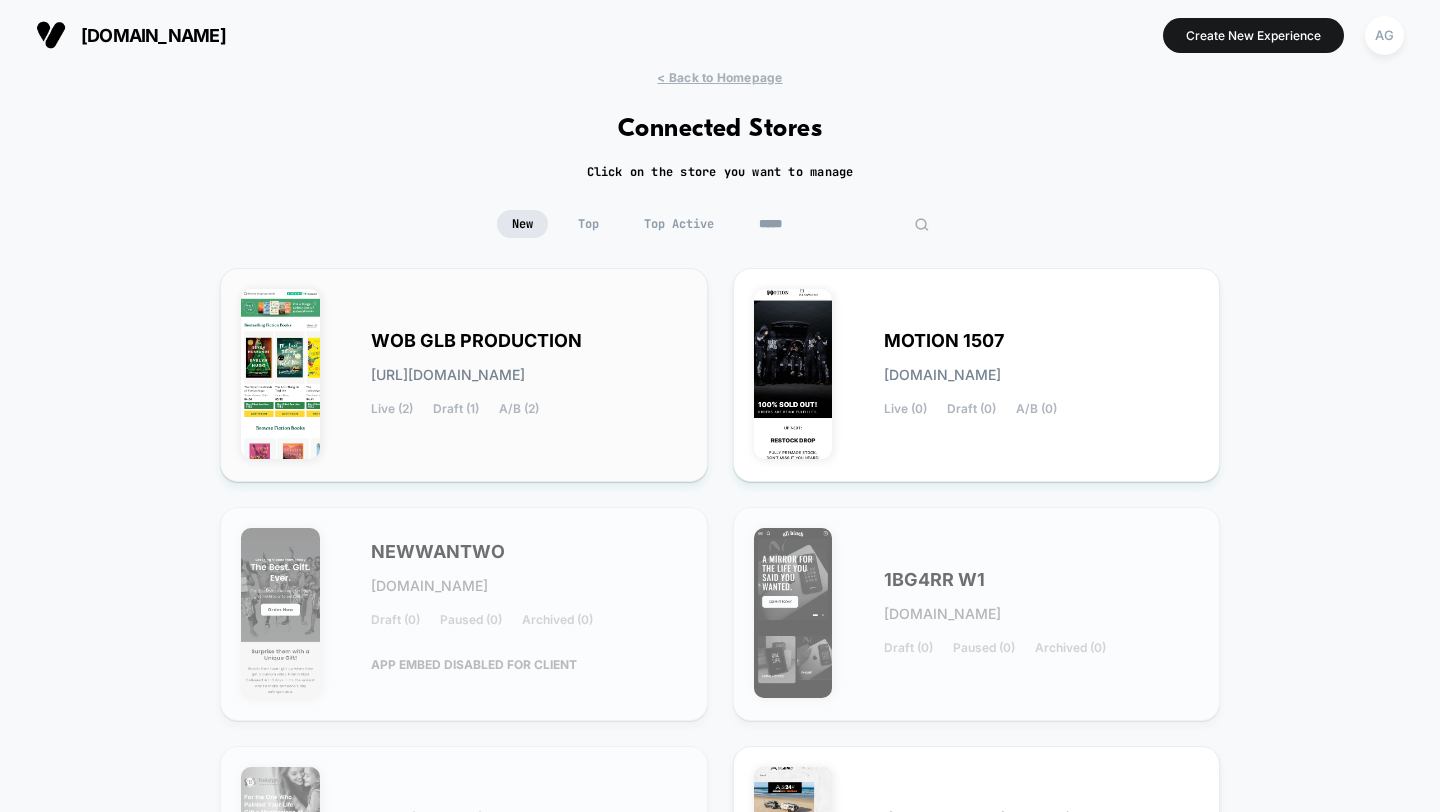type on "*****" 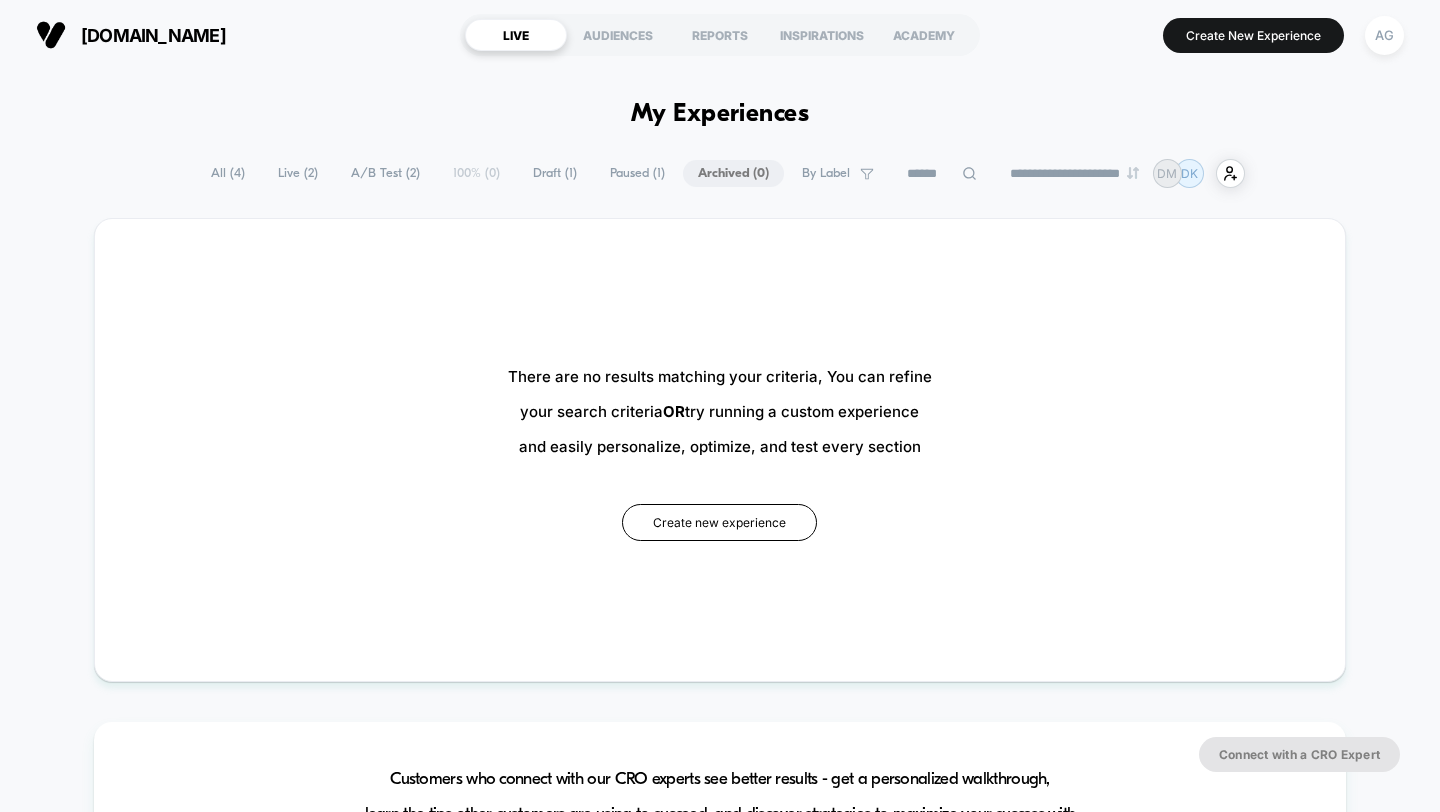click on "All ( 4 )" at bounding box center (228, 173) 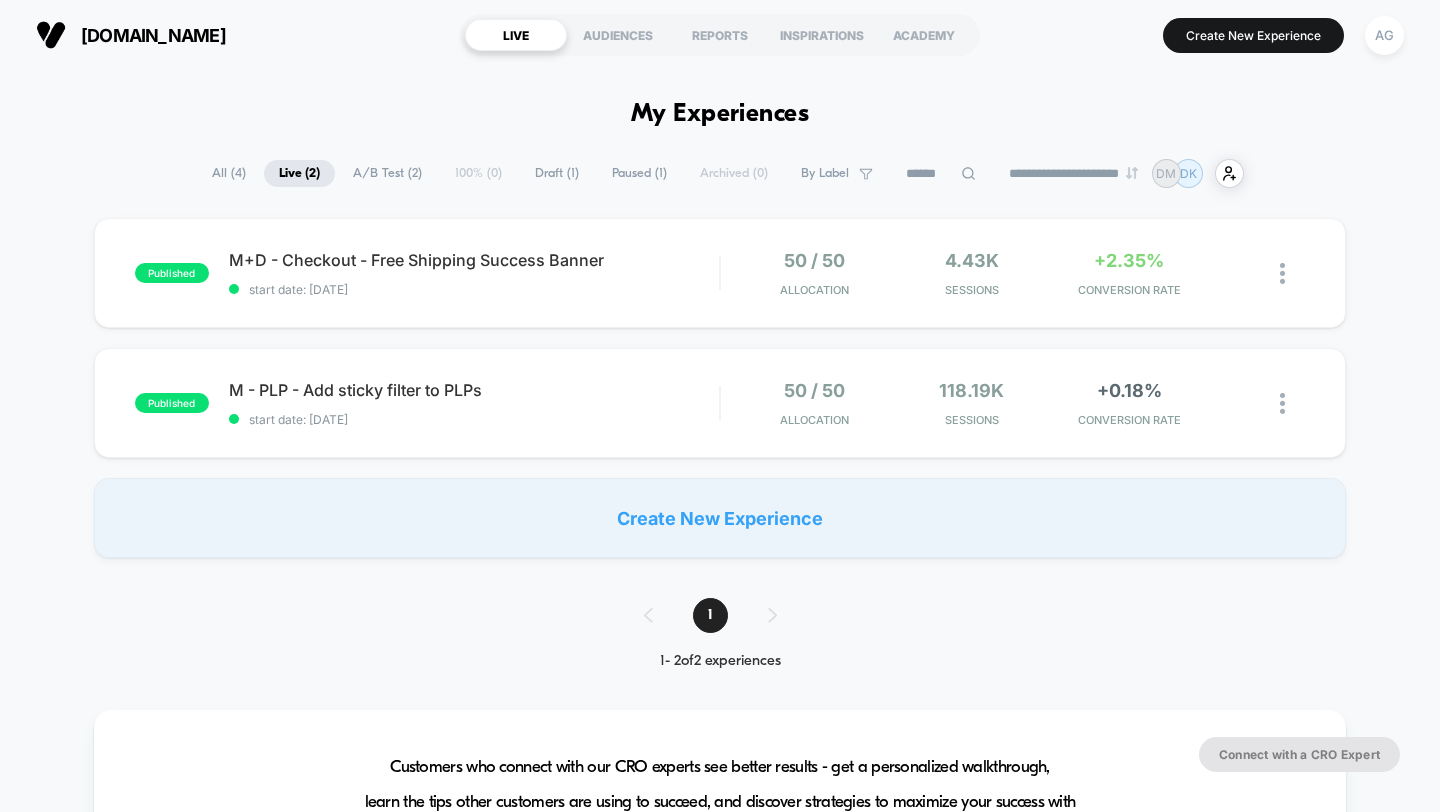 click on "All ( 4 )" at bounding box center [229, 173] 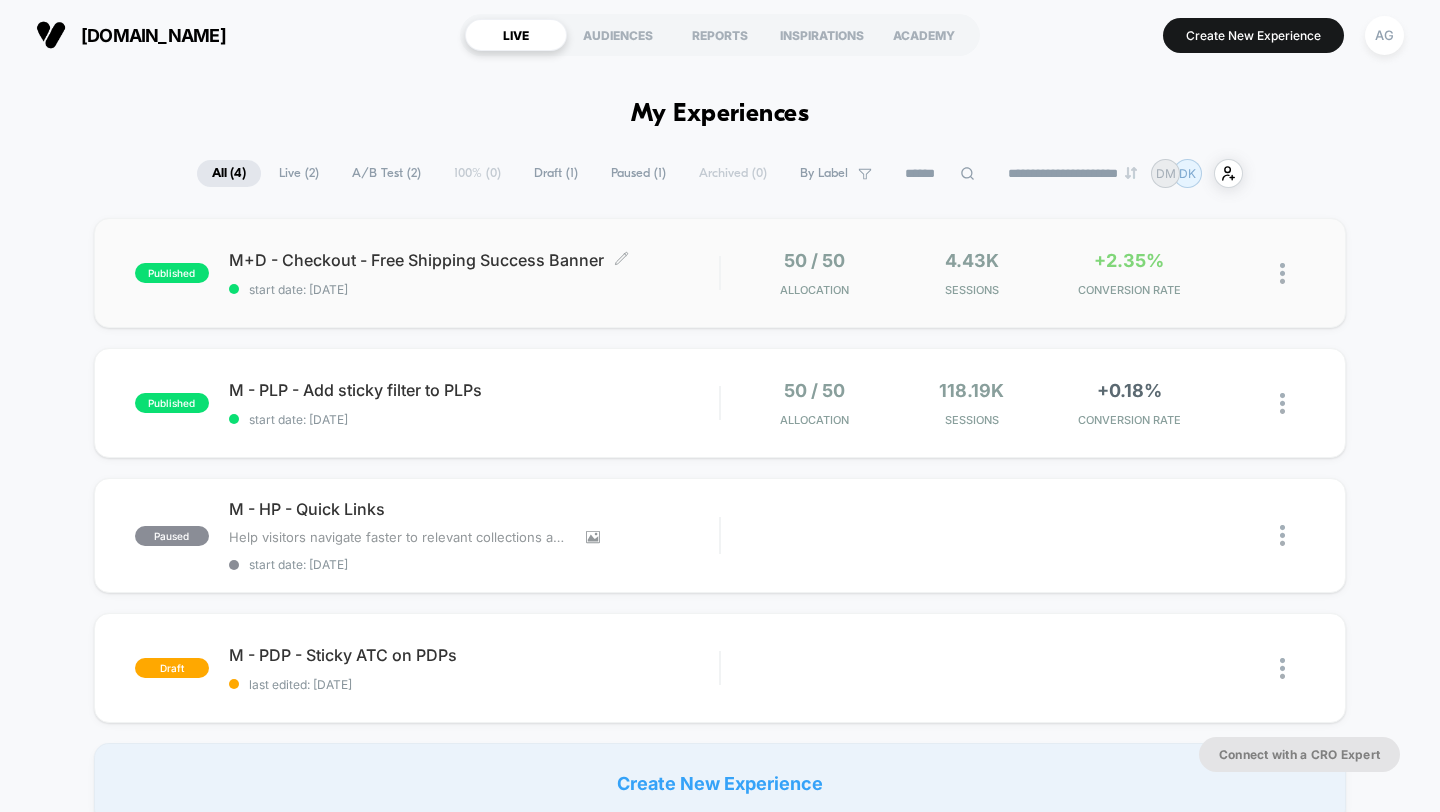 click on "start date: [DATE]" at bounding box center [474, 289] 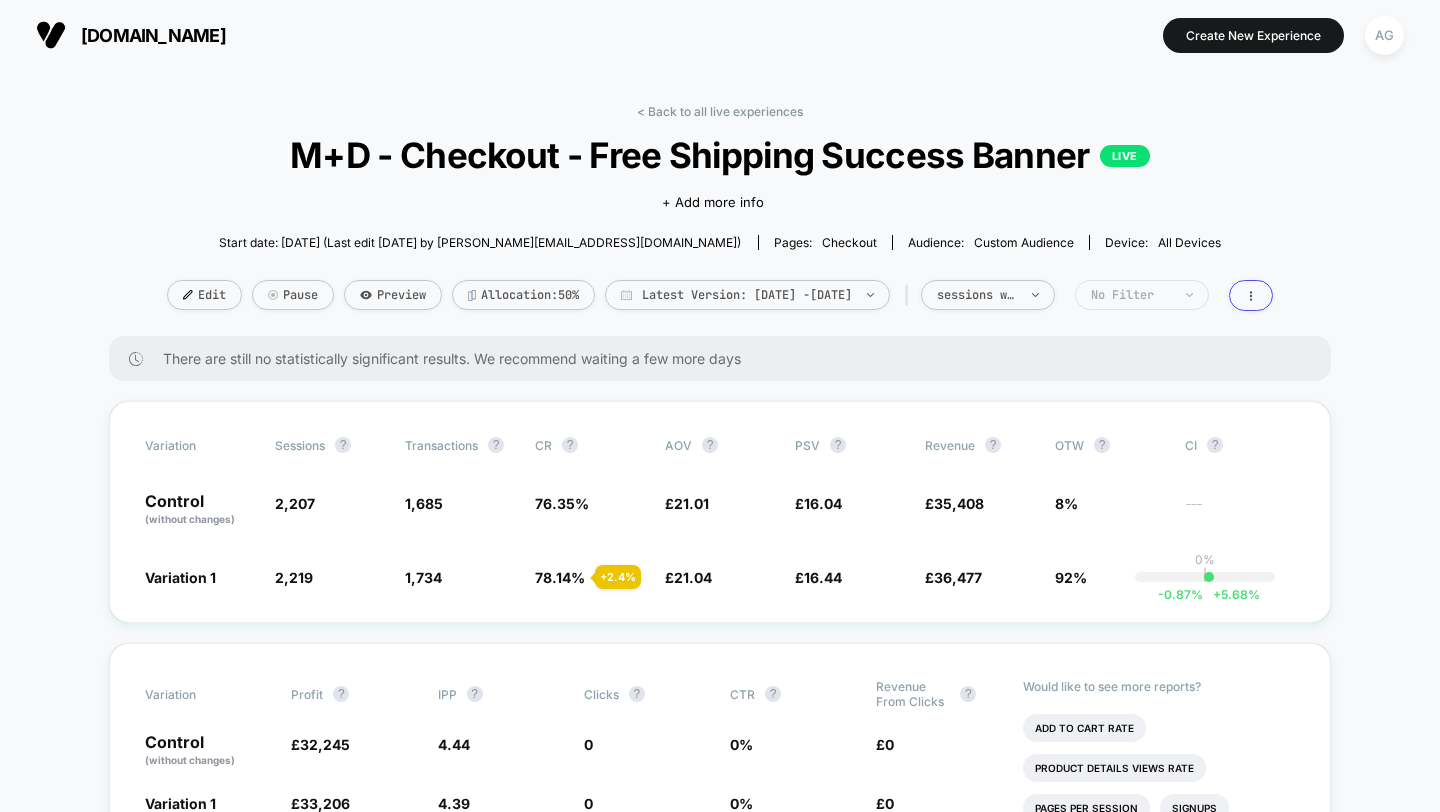 click on "No Filter" at bounding box center (1131, 295) 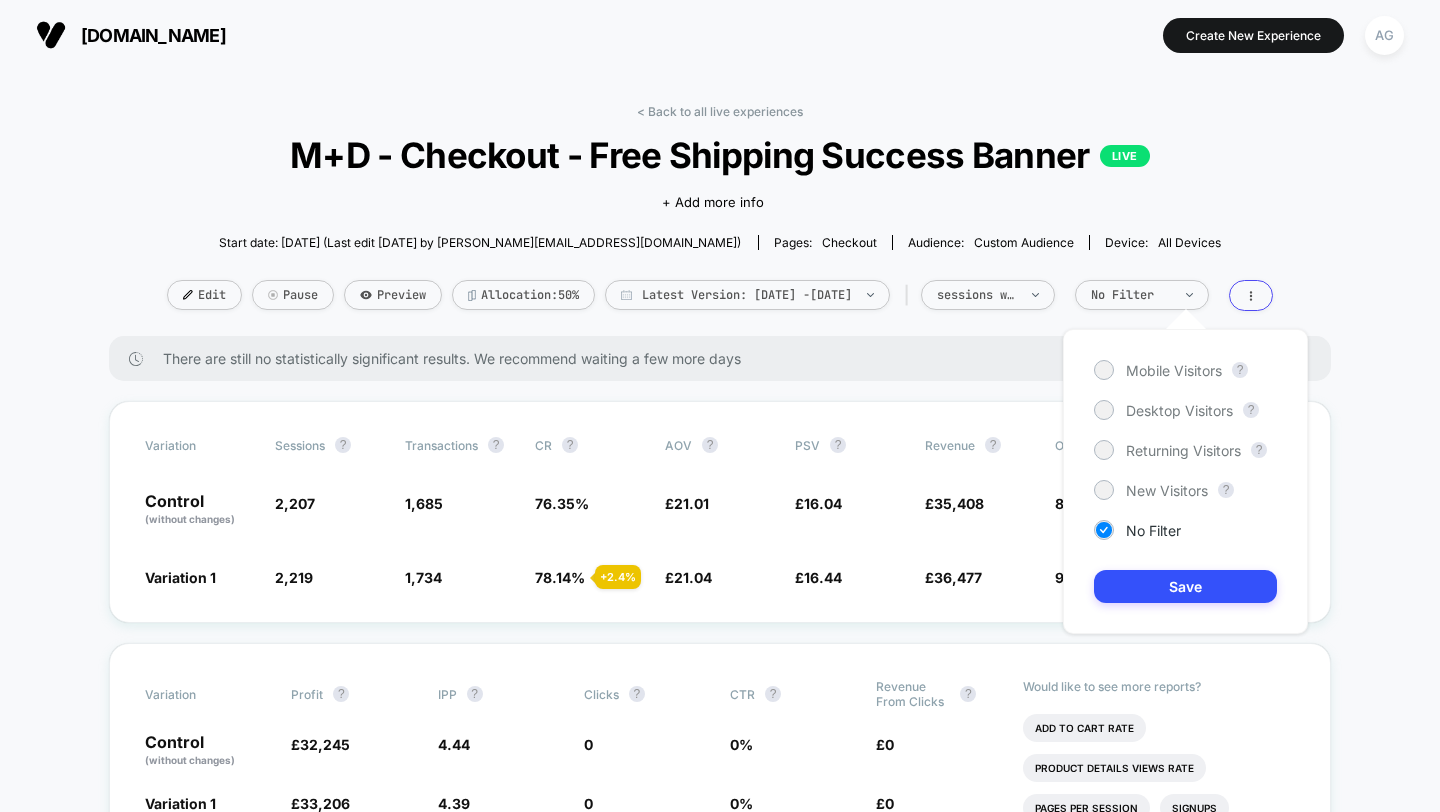 click on "Mobile Visitors ? Desktop Visitors ? Returning Visitors ? New Visitors ? No Filter Save" at bounding box center (1185, 481) 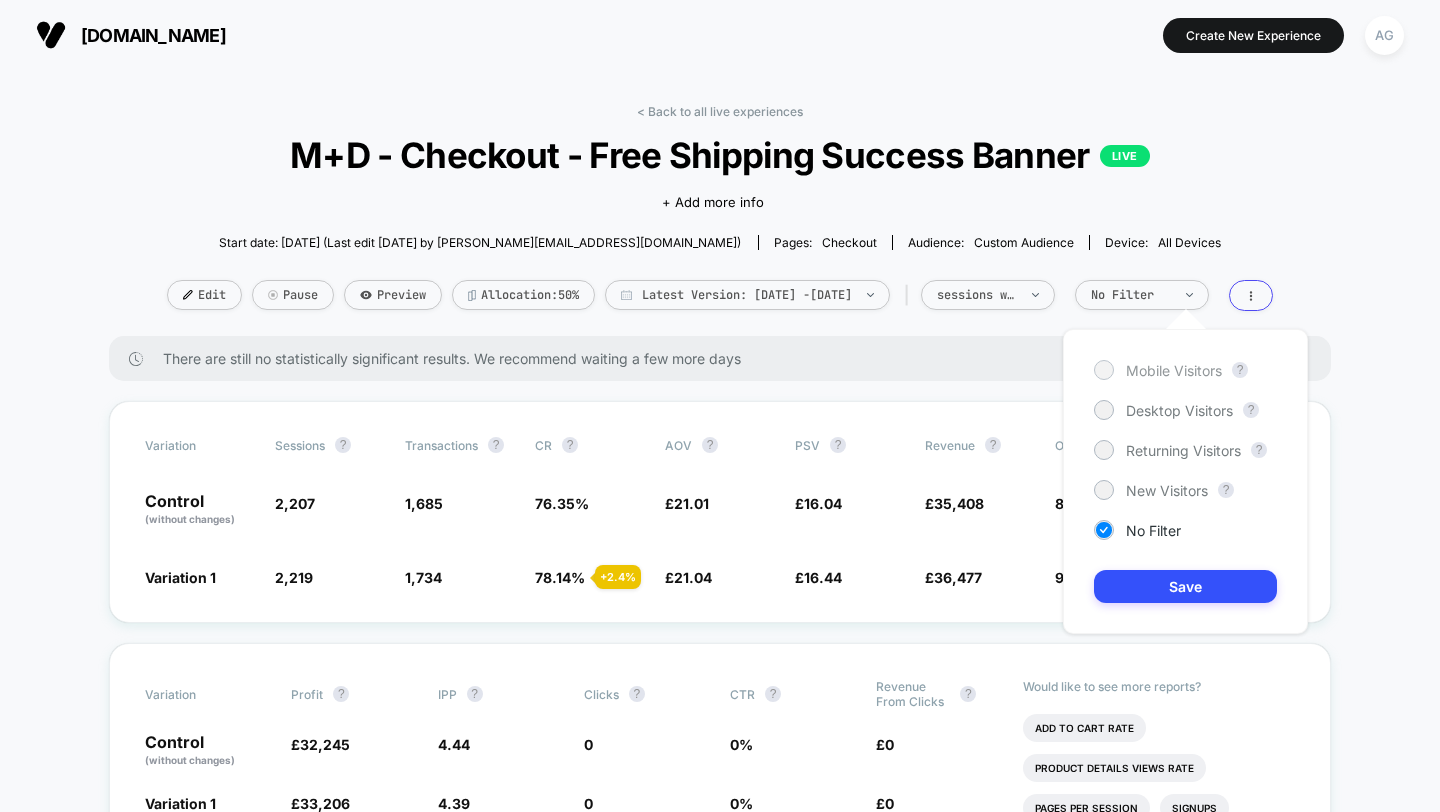 click on "Mobile Visitors" at bounding box center [1174, 370] 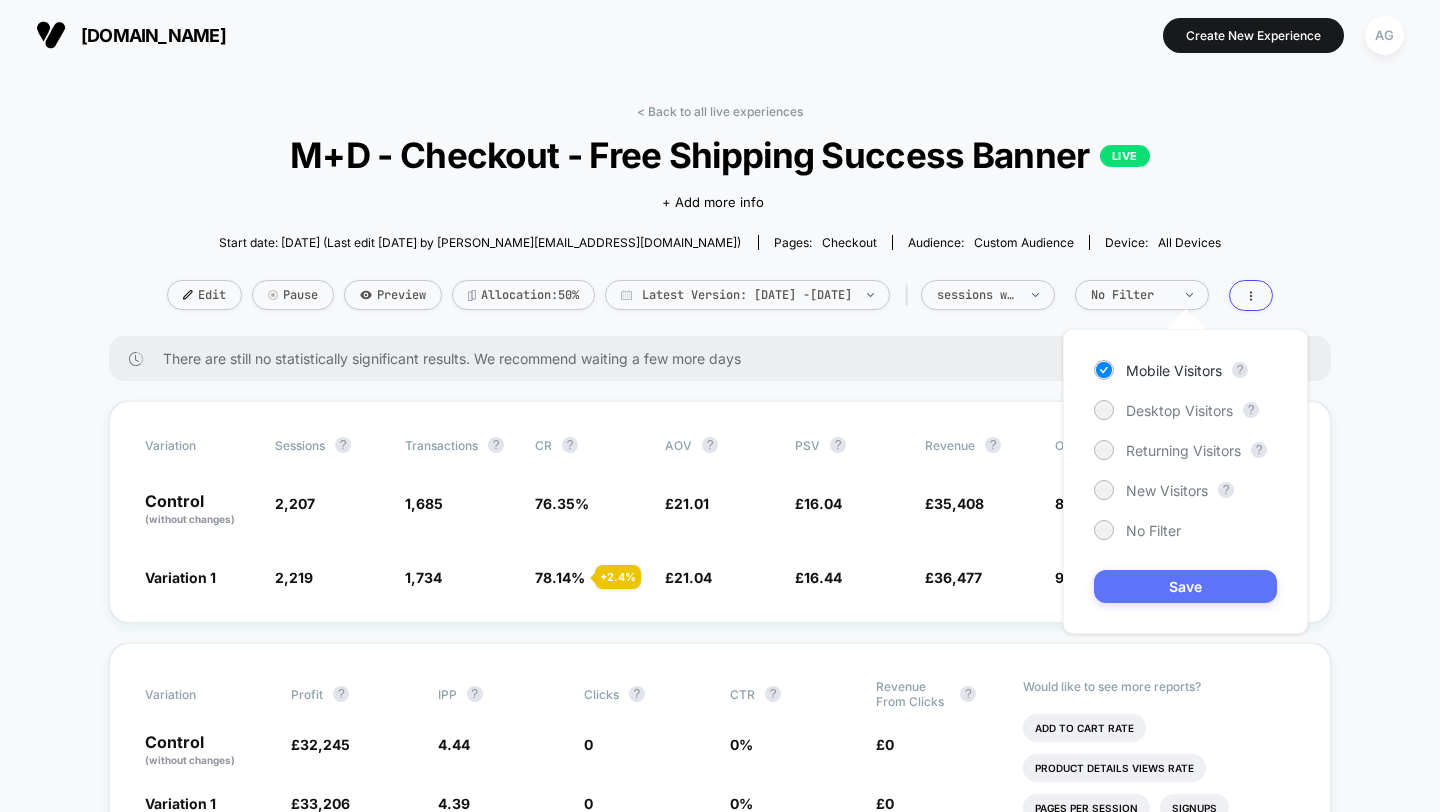 click on "Save" at bounding box center (1185, 586) 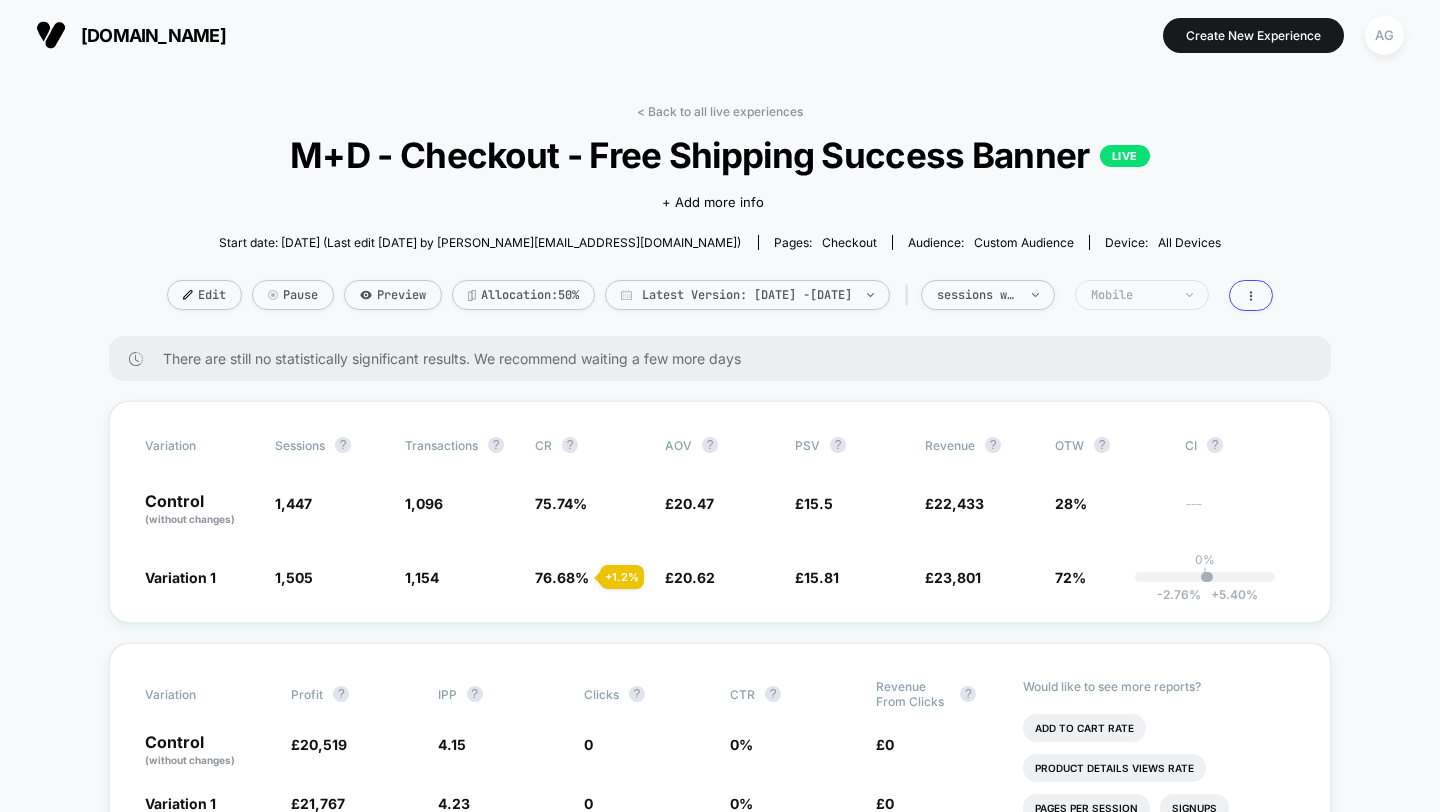 click on "Mobile" at bounding box center [1142, 295] 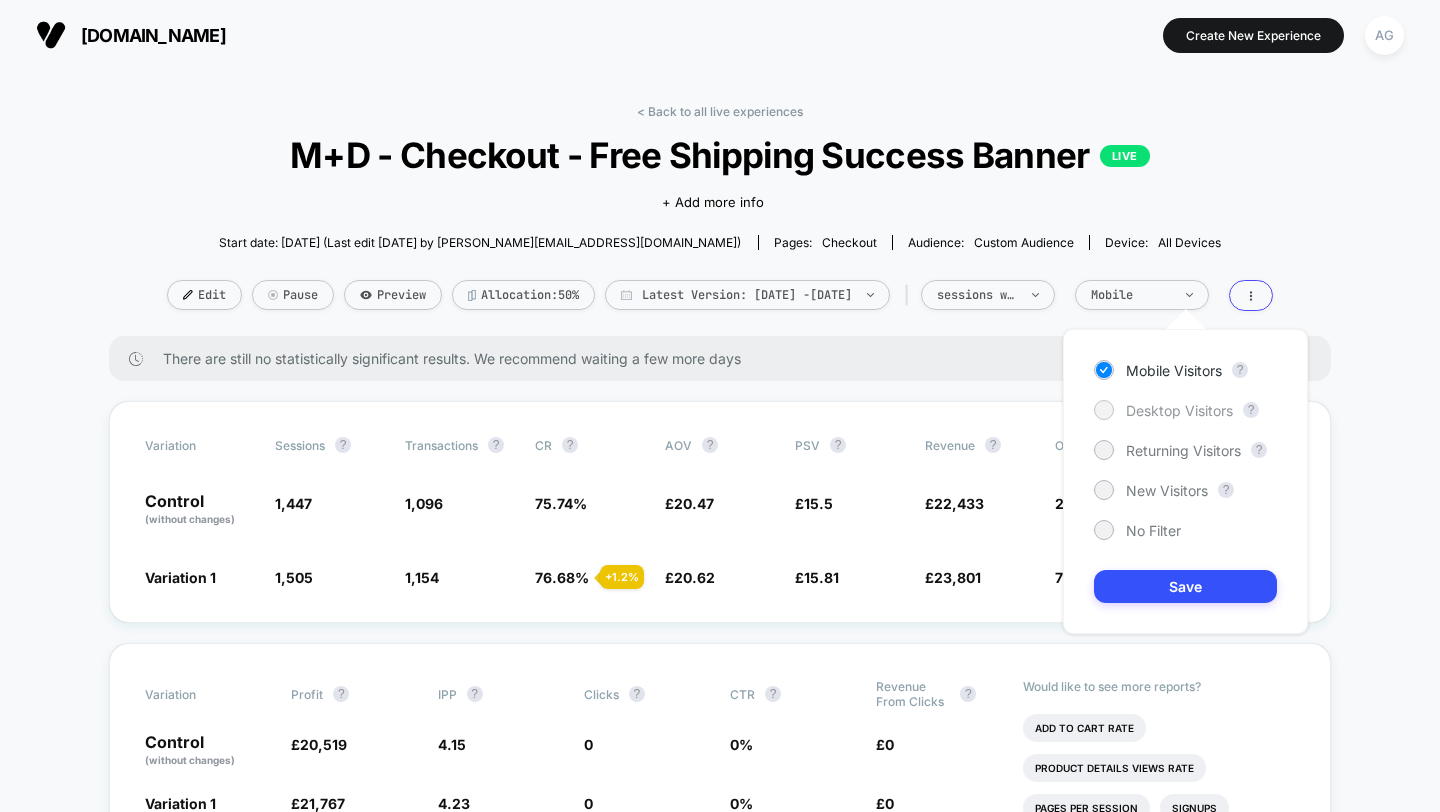 click on "Desktop Visitors" at bounding box center (1179, 410) 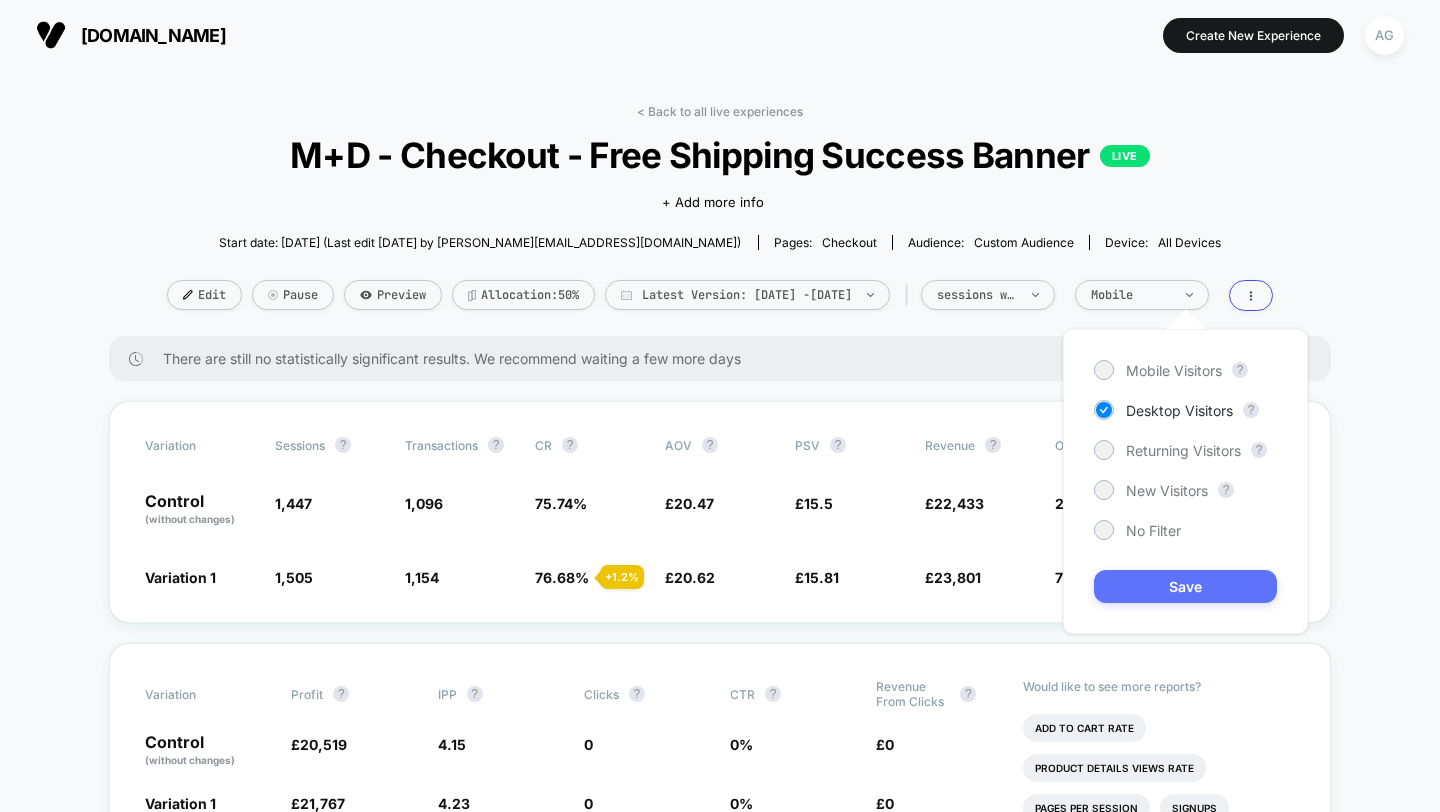 click on "Save" at bounding box center (1185, 586) 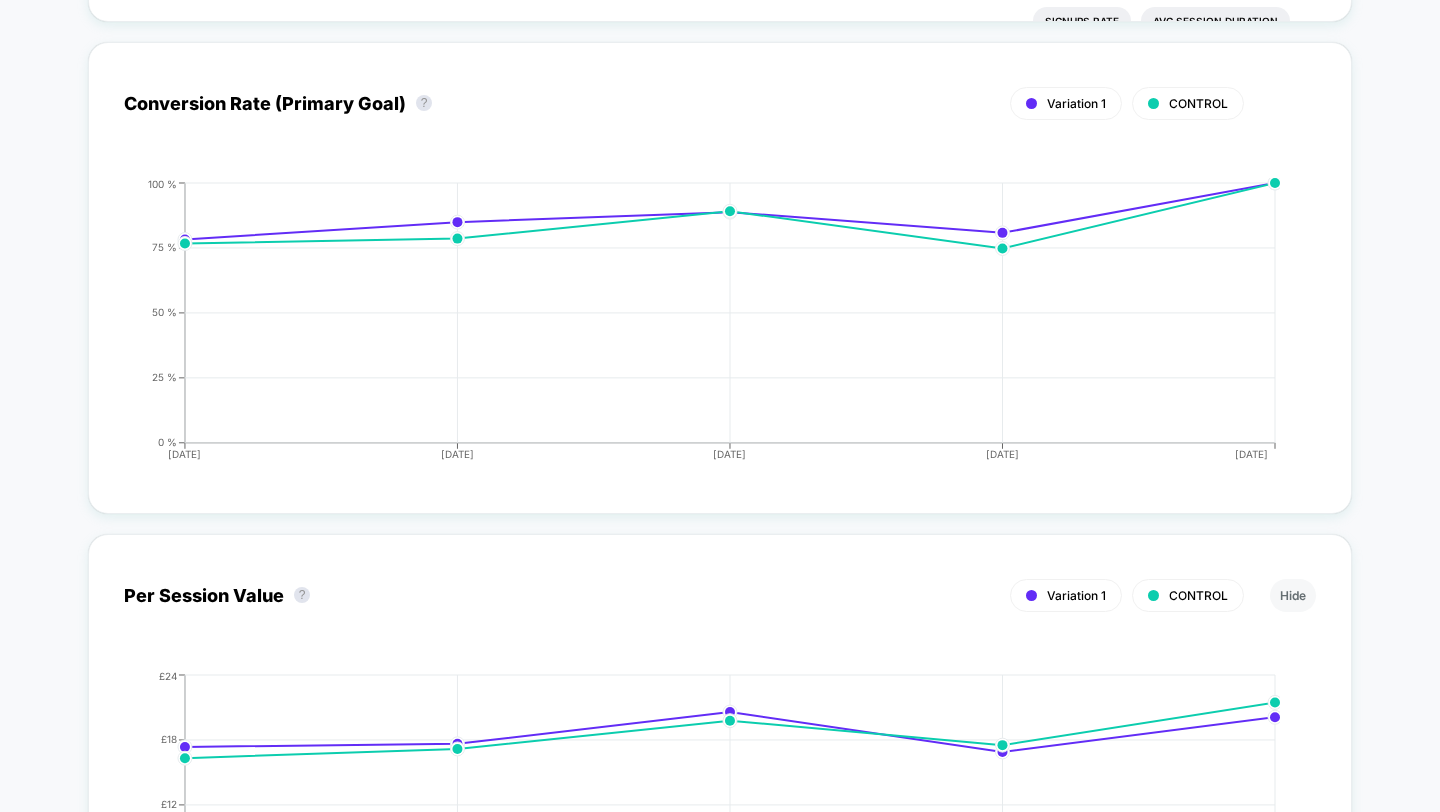 scroll, scrollTop: 0, scrollLeft: 0, axis: both 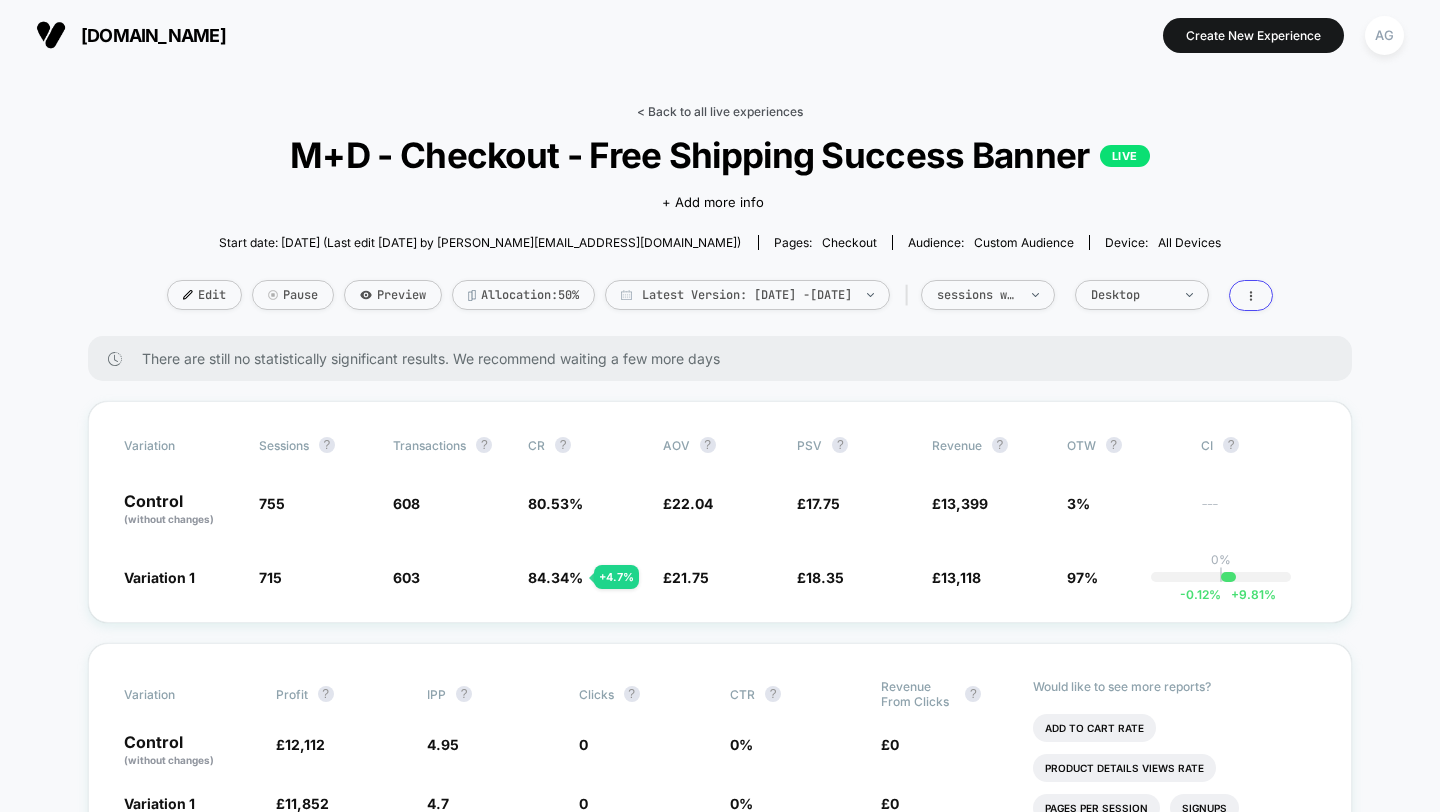 click on "< Back to all live experiences" at bounding box center (720, 111) 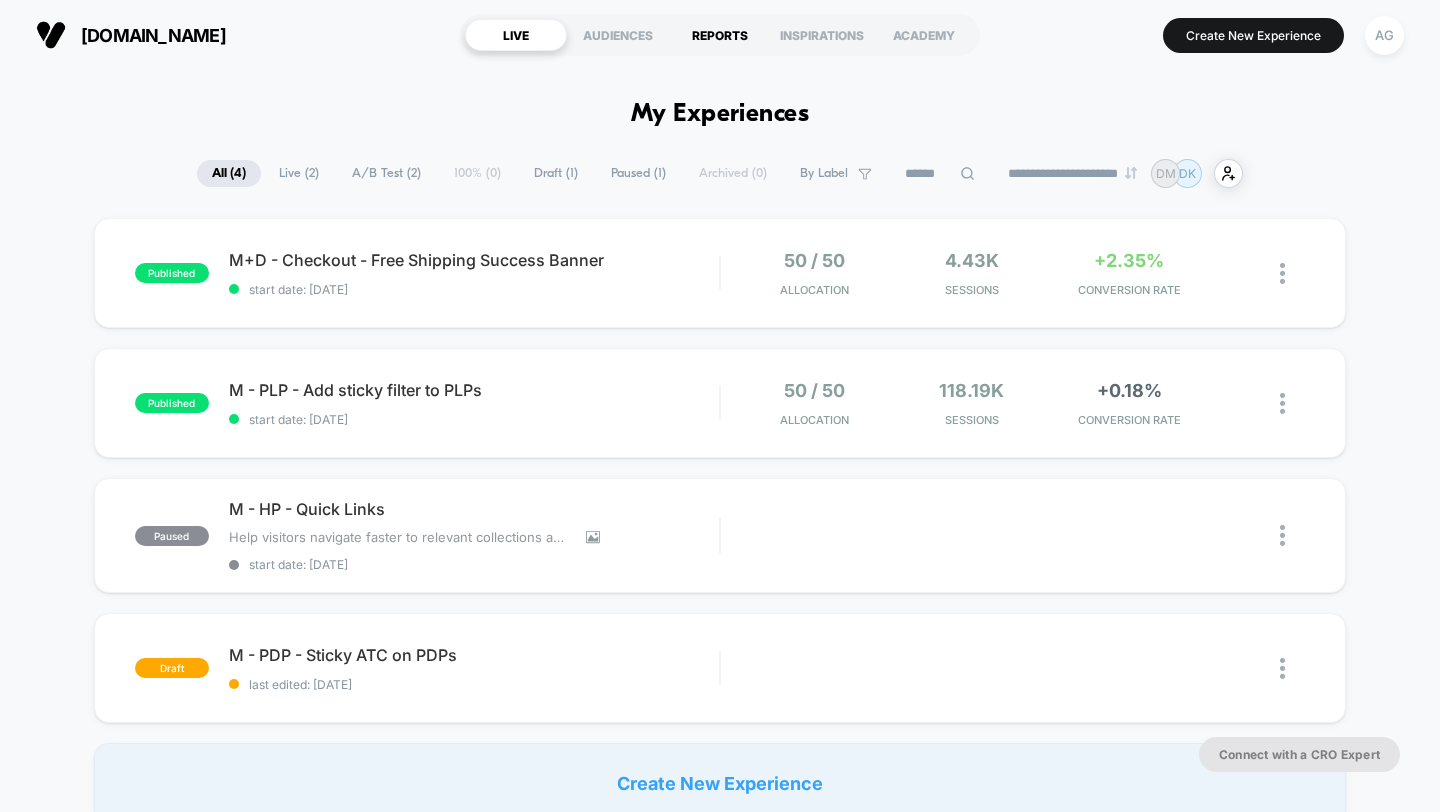 click on "REPORTS" at bounding box center (720, 35) 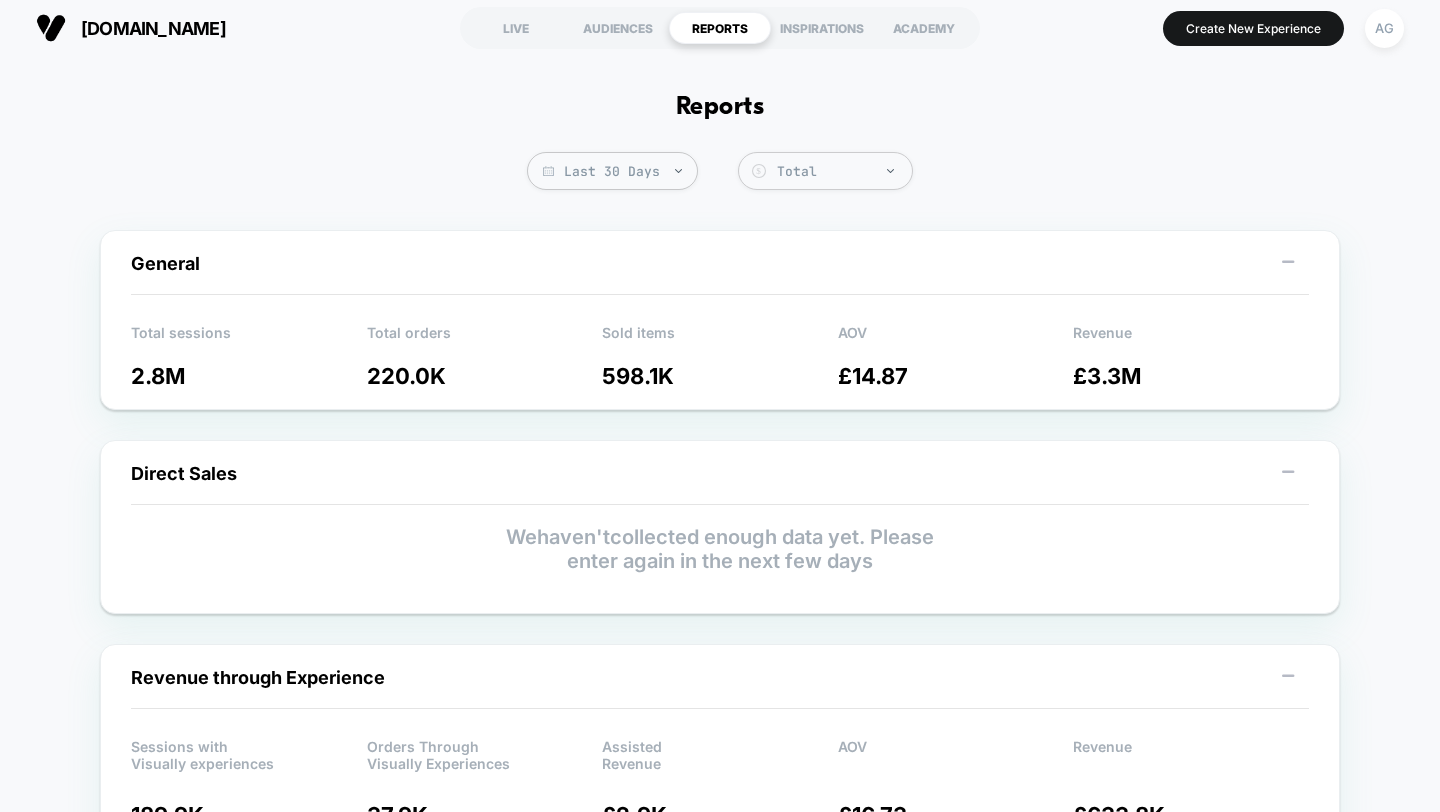 scroll, scrollTop: 0, scrollLeft: 0, axis: both 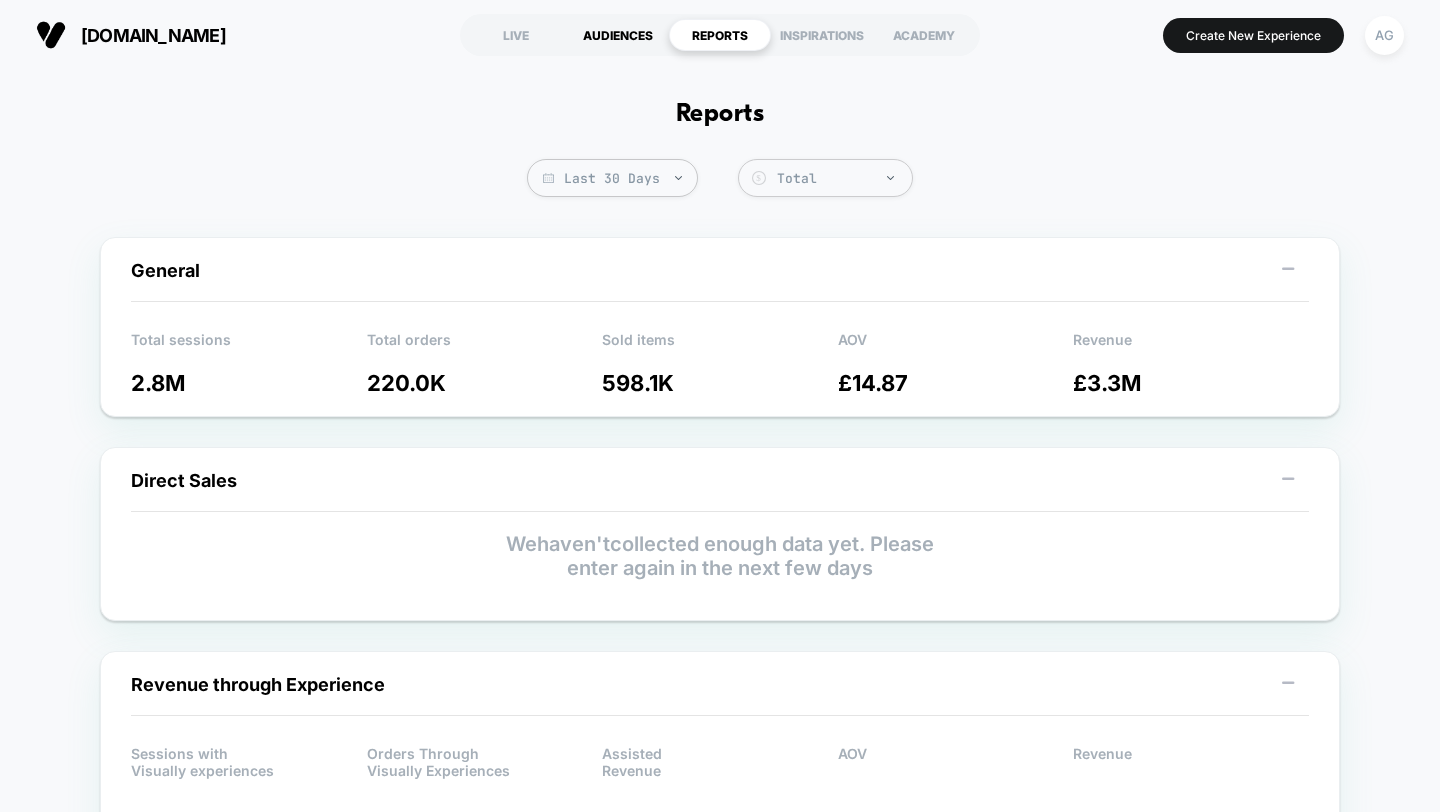 click on "AUDIENCES" at bounding box center (618, 35) 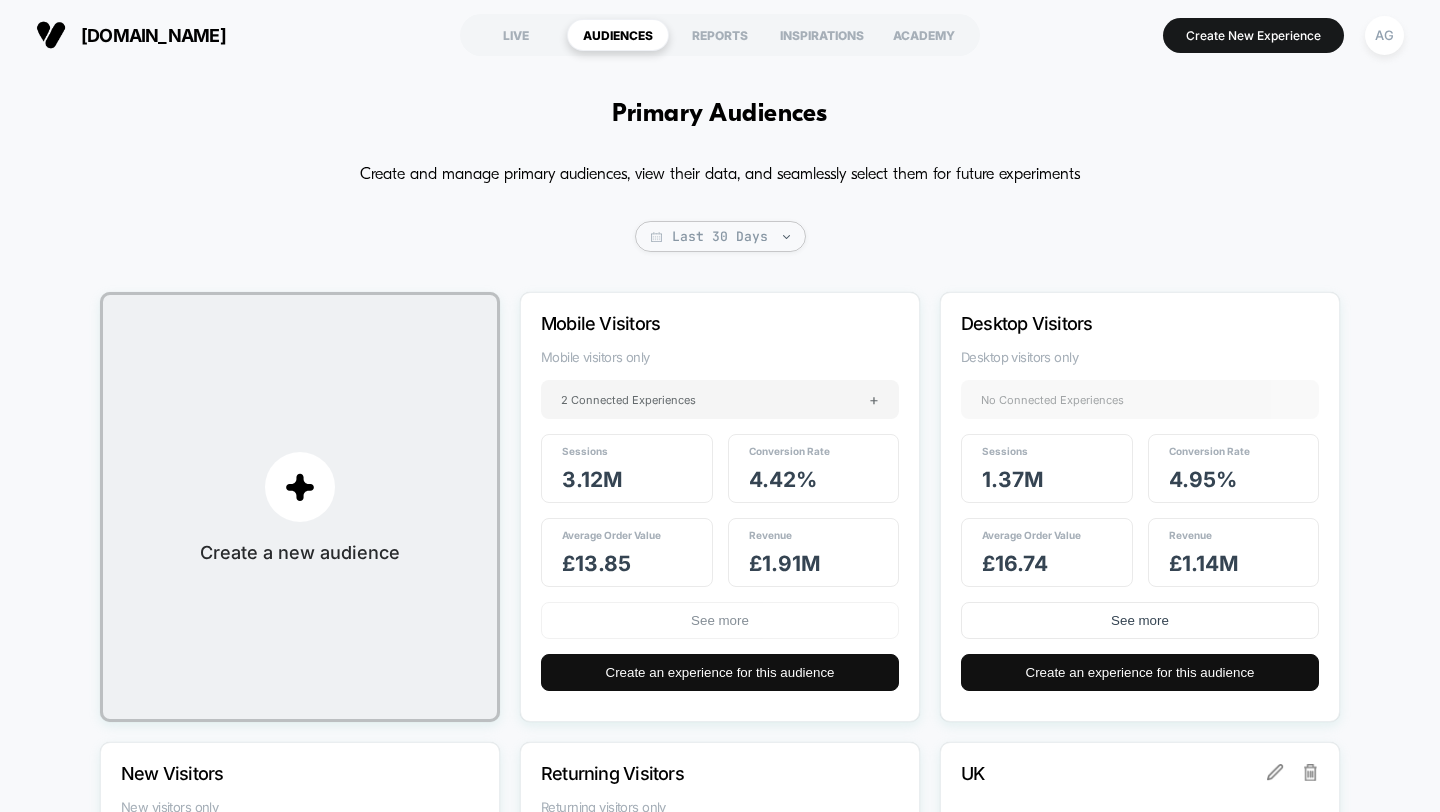 click on "See more" at bounding box center (720, 620) 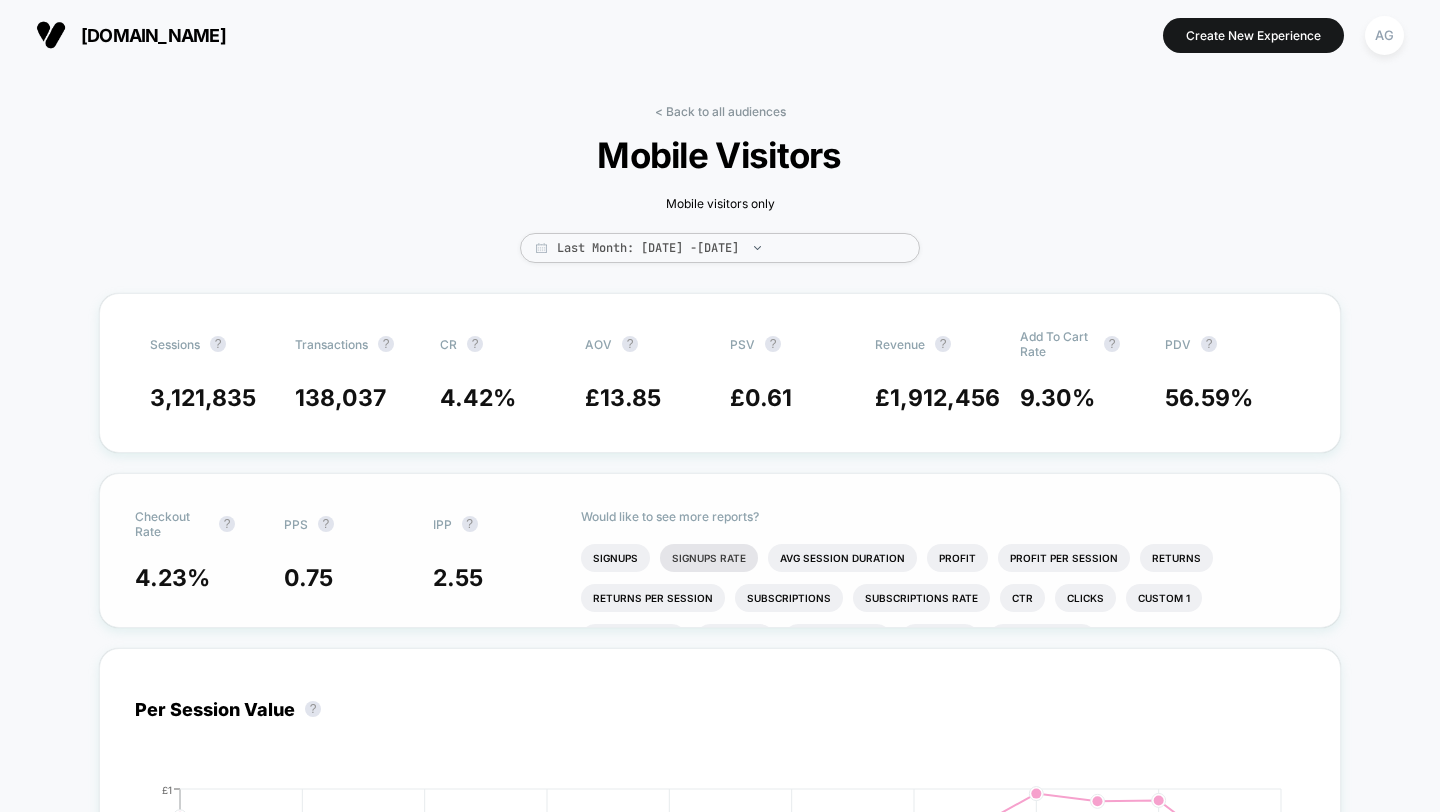 scroll, scrollTop: 46, scrollLeft: 0, axis: vertical 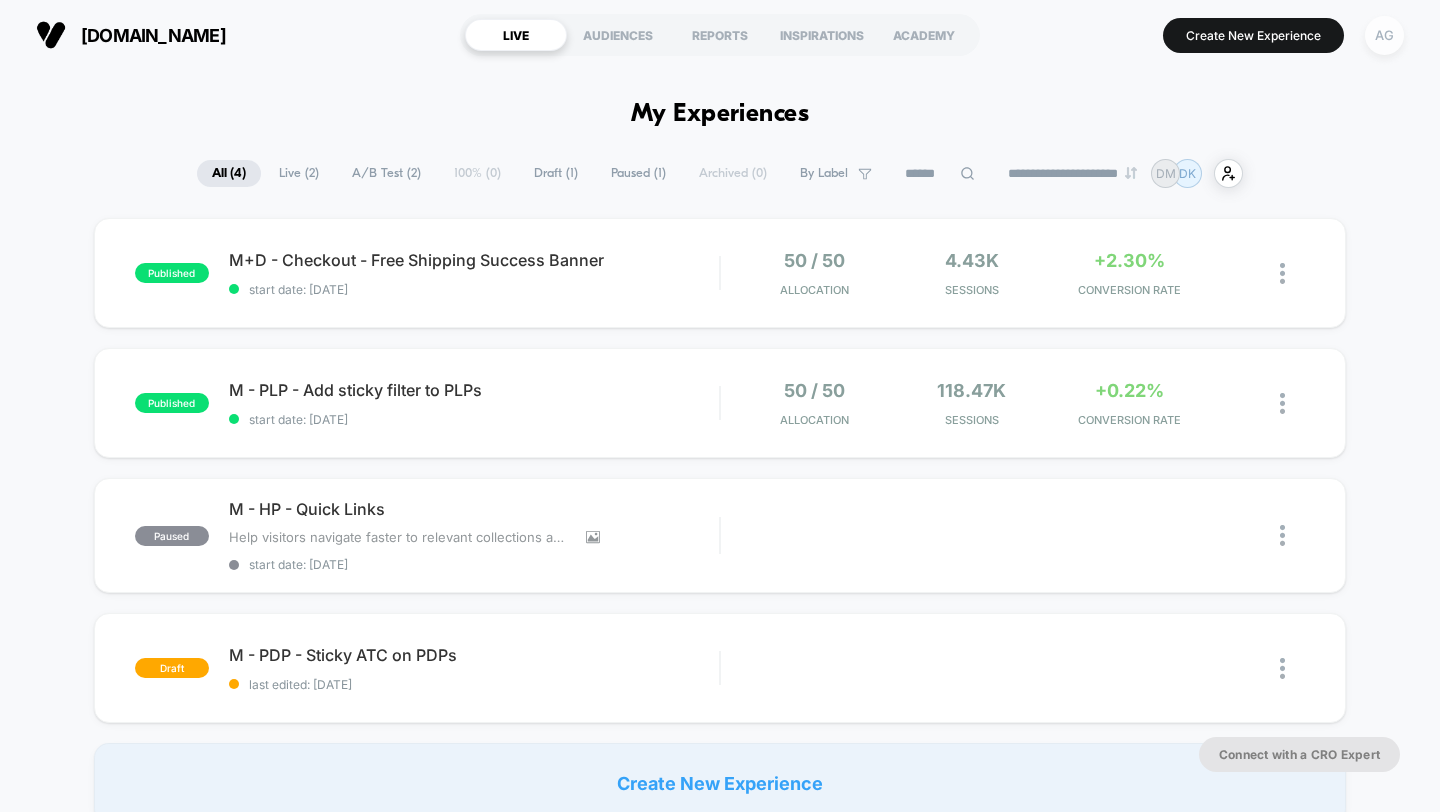 click on "AG" at bounding box center (1384, 35) 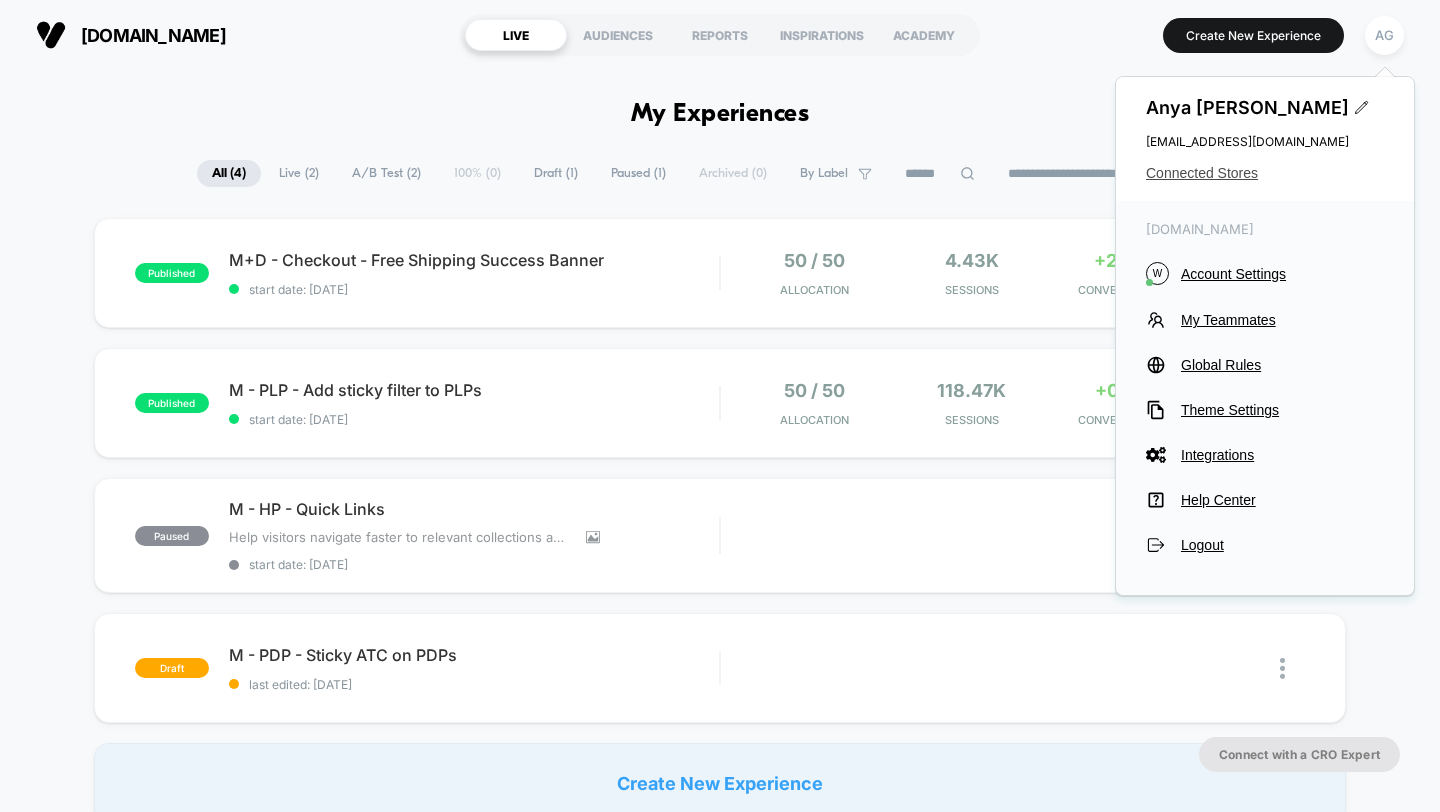 click on "Connected Stores" at bounding box center (1265, 173) 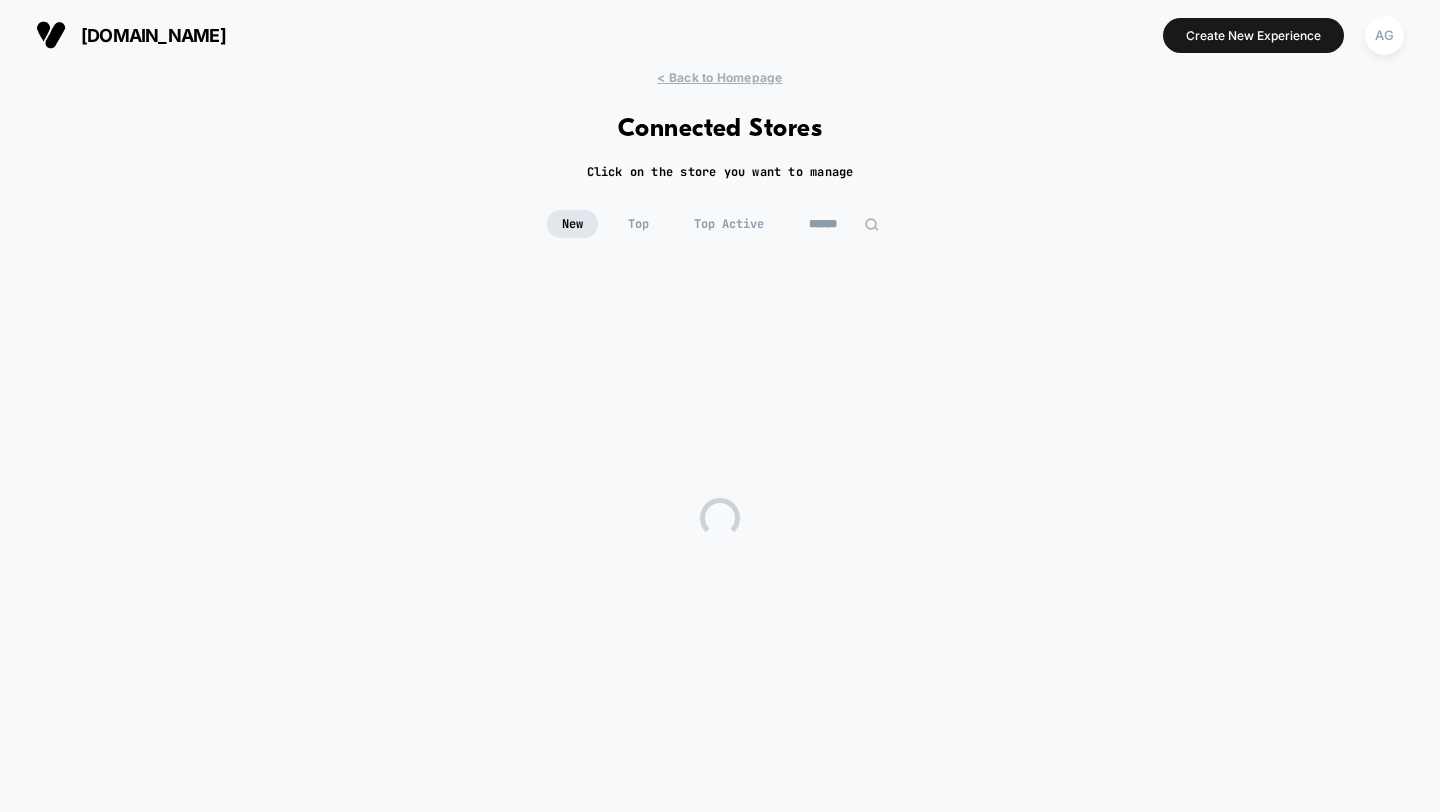 click at bounding box center [844, 224] 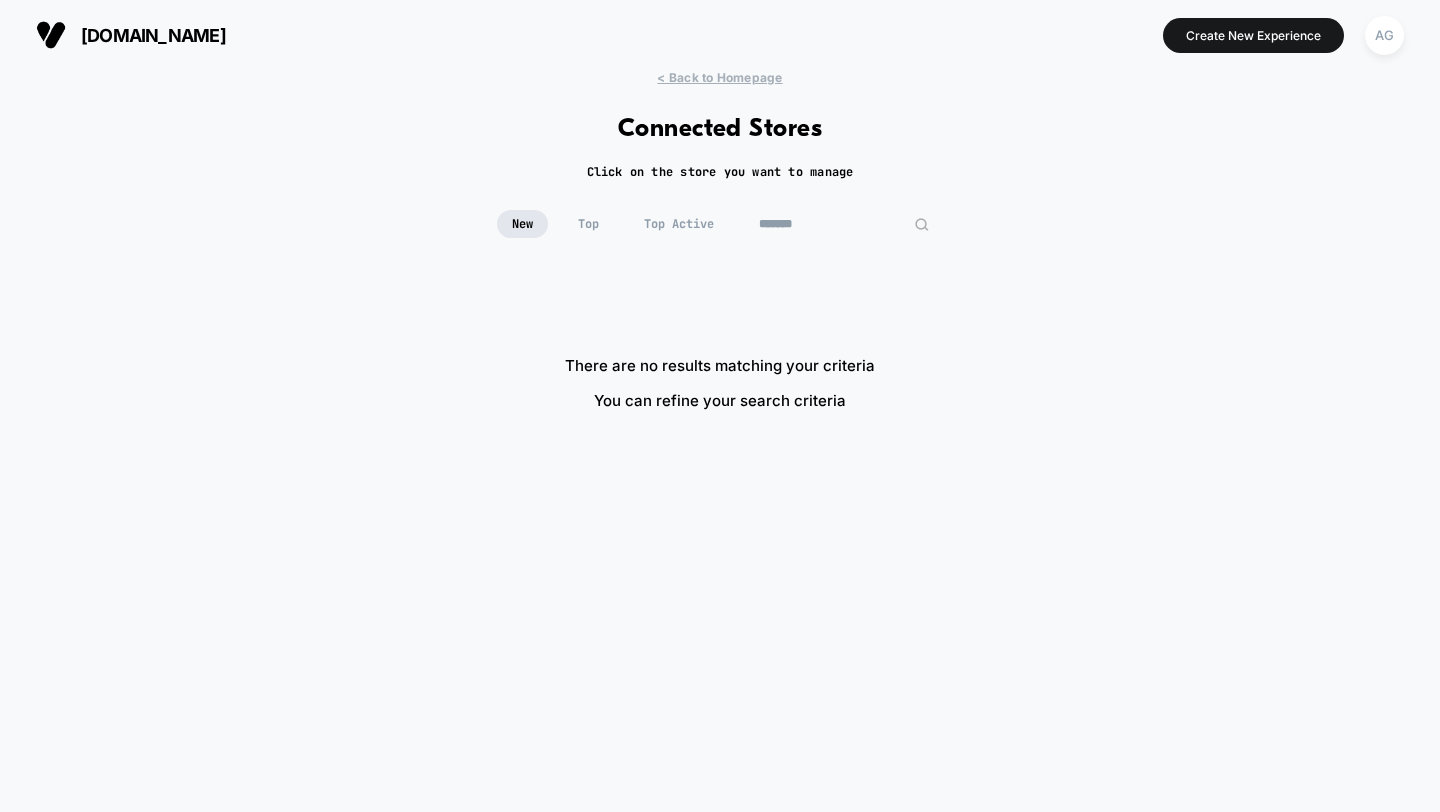 type on "******" 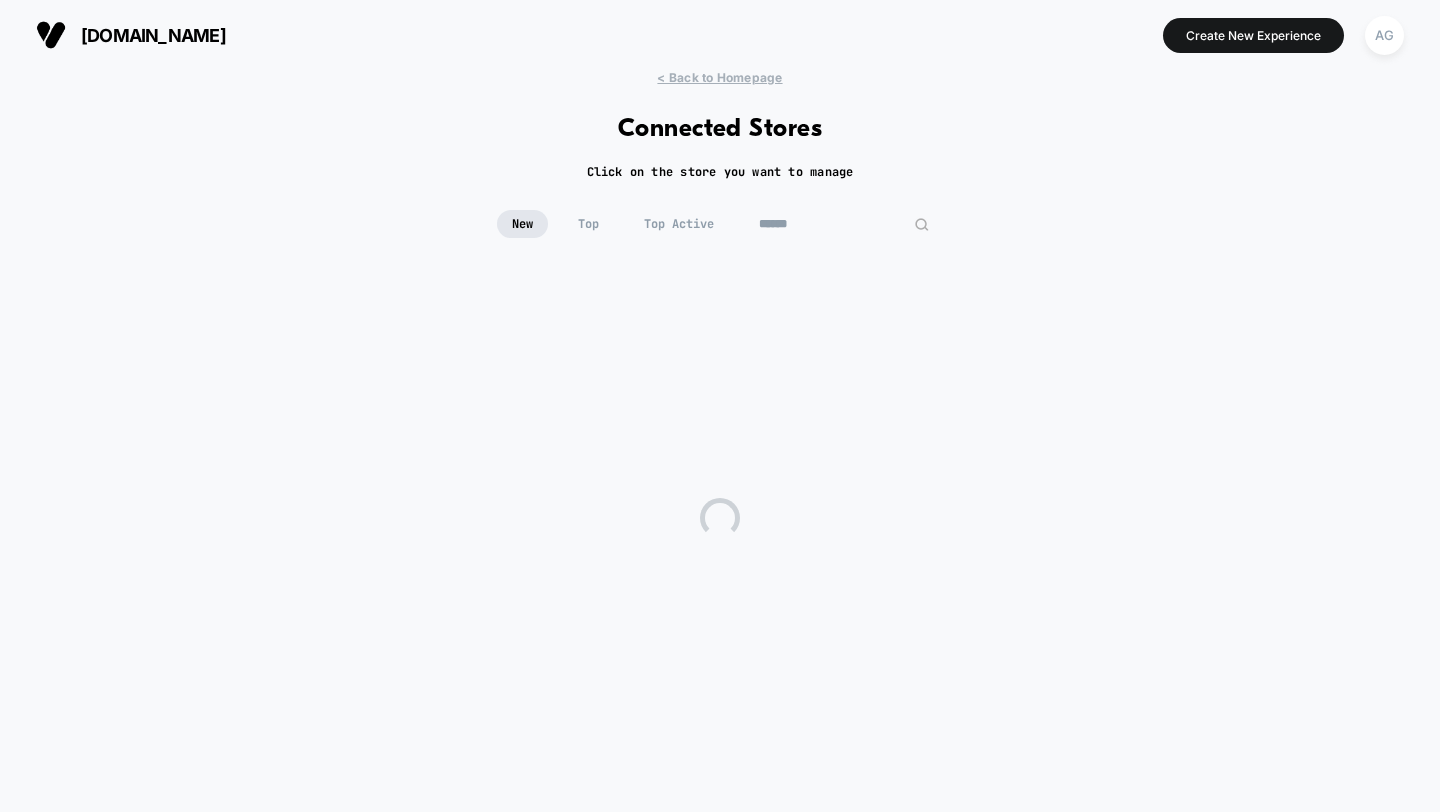 type 